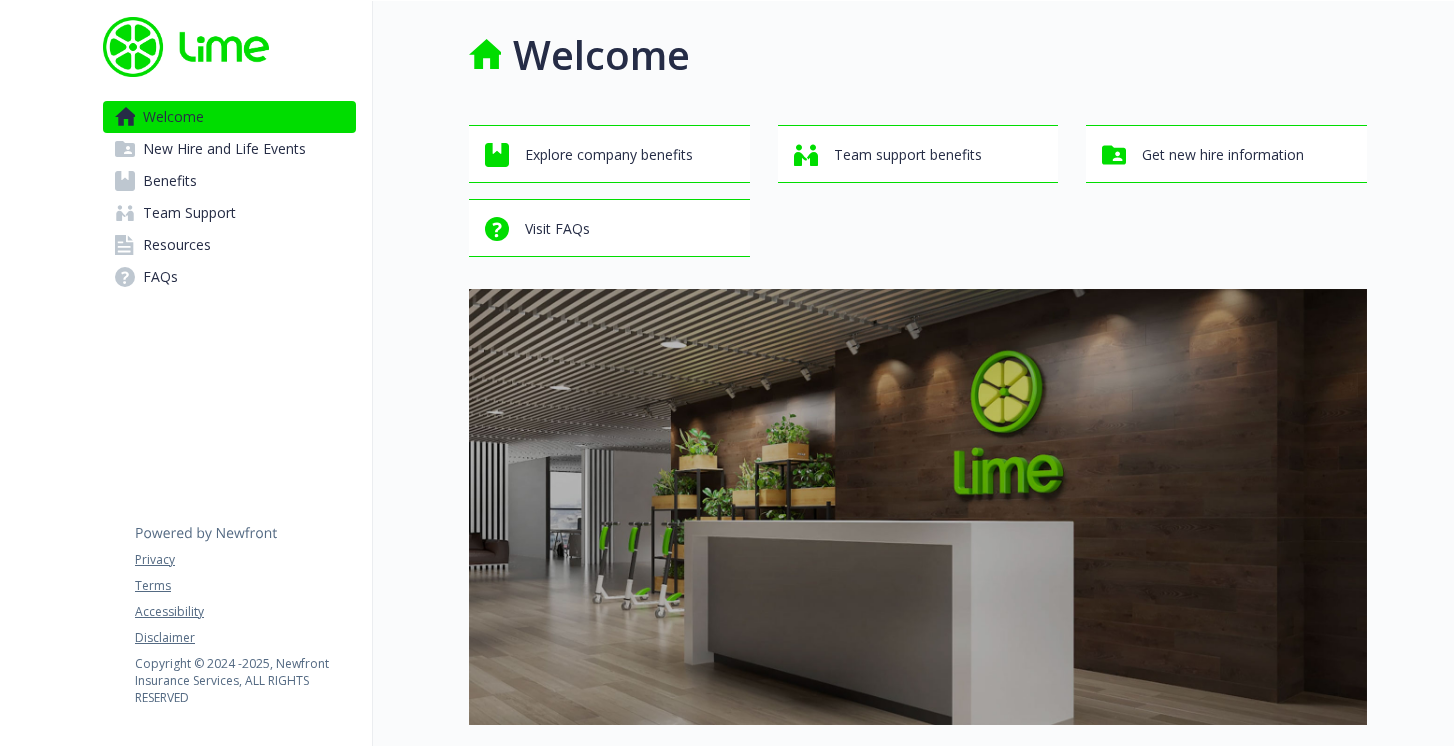 scroll, scrollTop: 0, scrollLeft: 0, axis: both 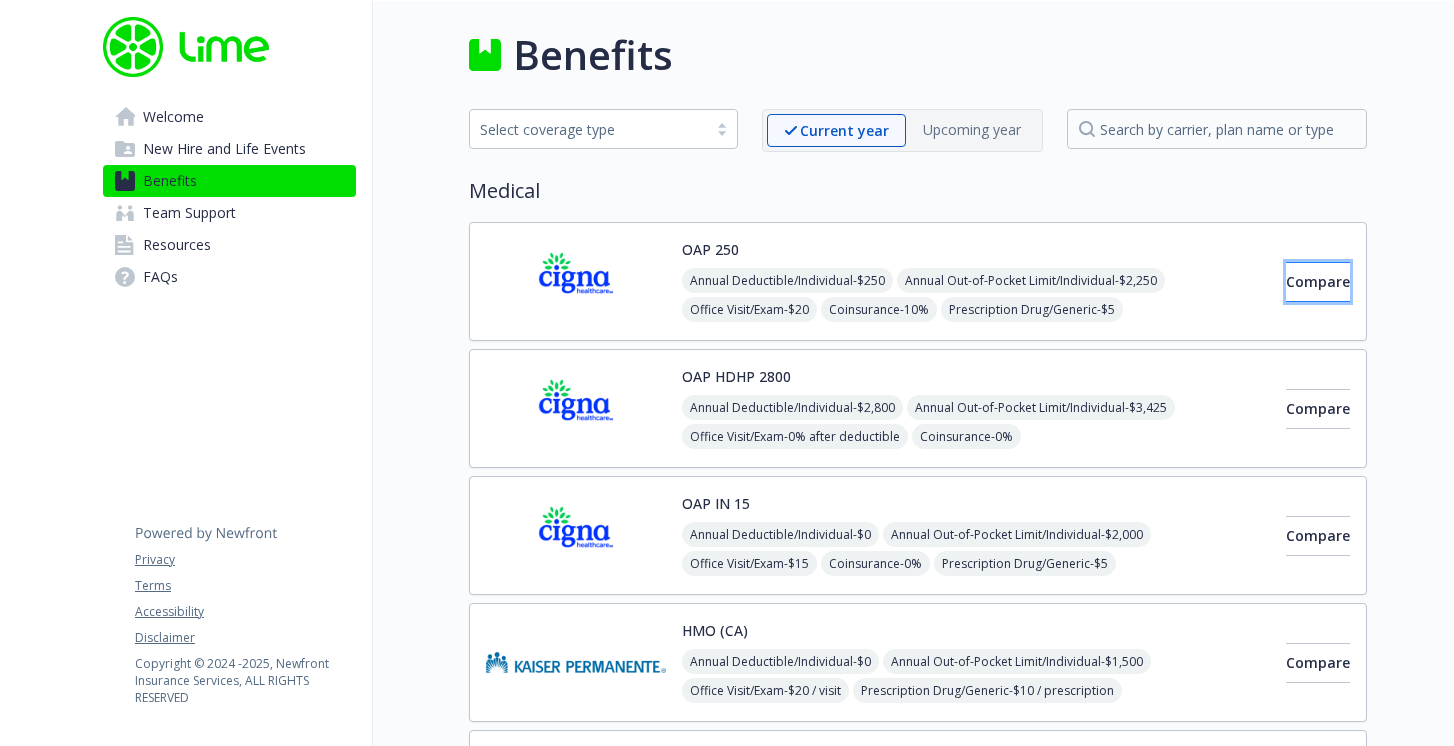 click on "Compare" at bounding box center (1318, 281) 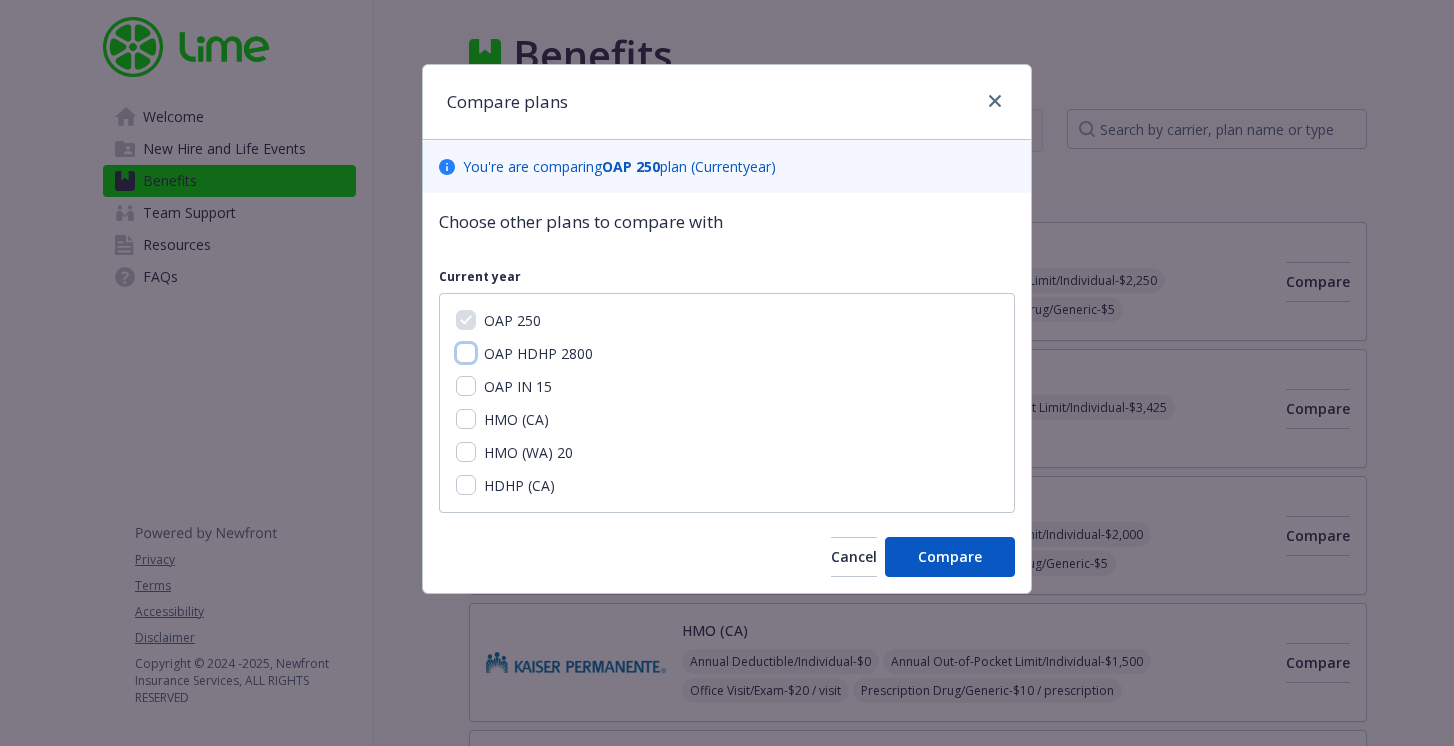 click on "OAP HDHP 2800" at bounding box center (466, 353) 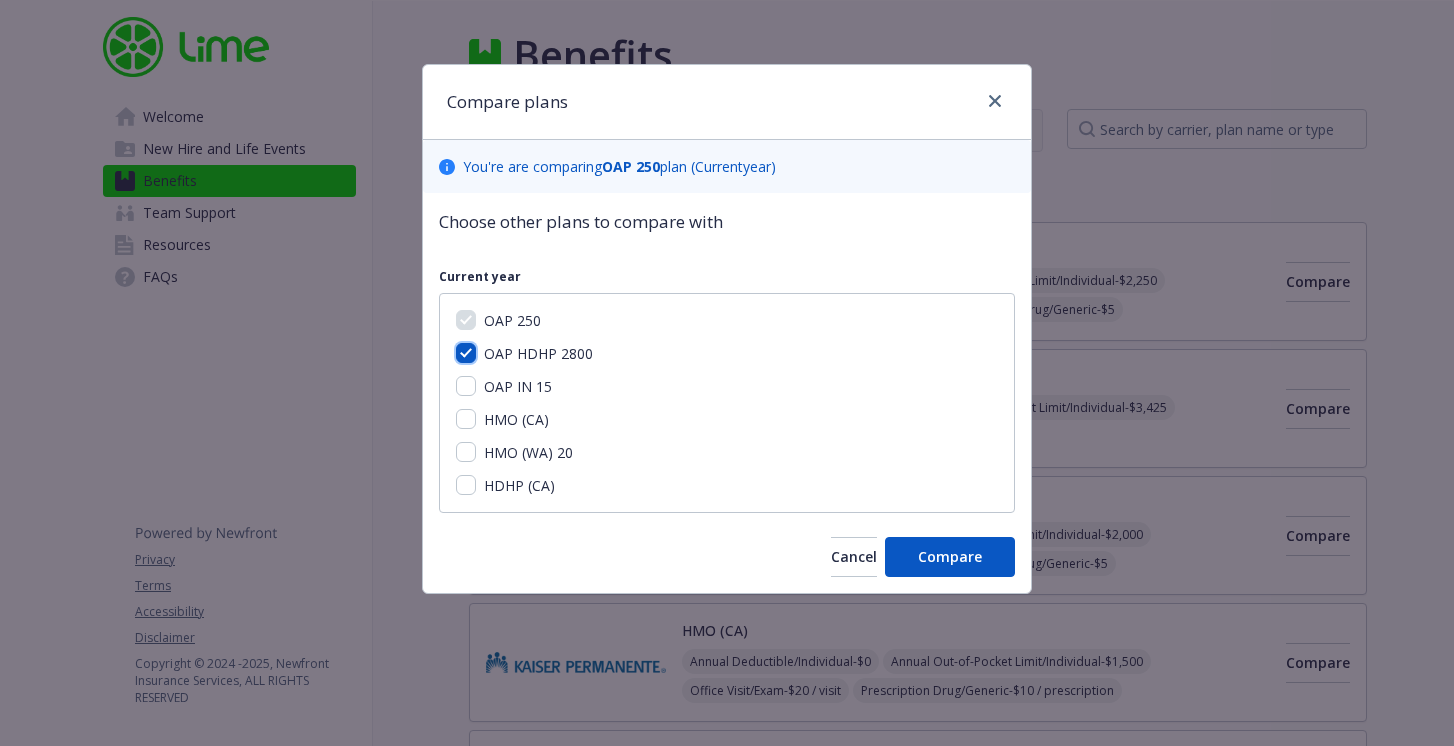 checkbox on "true" 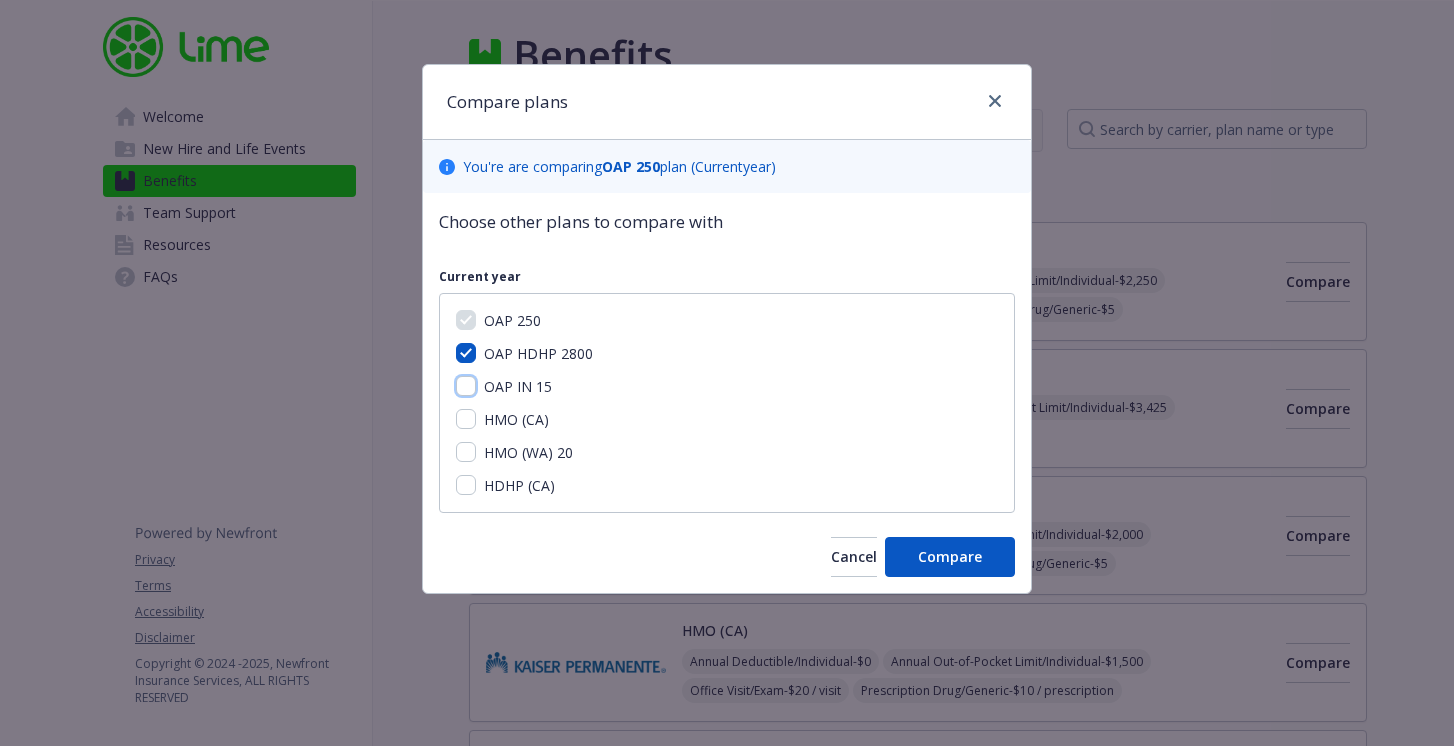 click on "OAP IN 15" at bounding box center (466, 386) 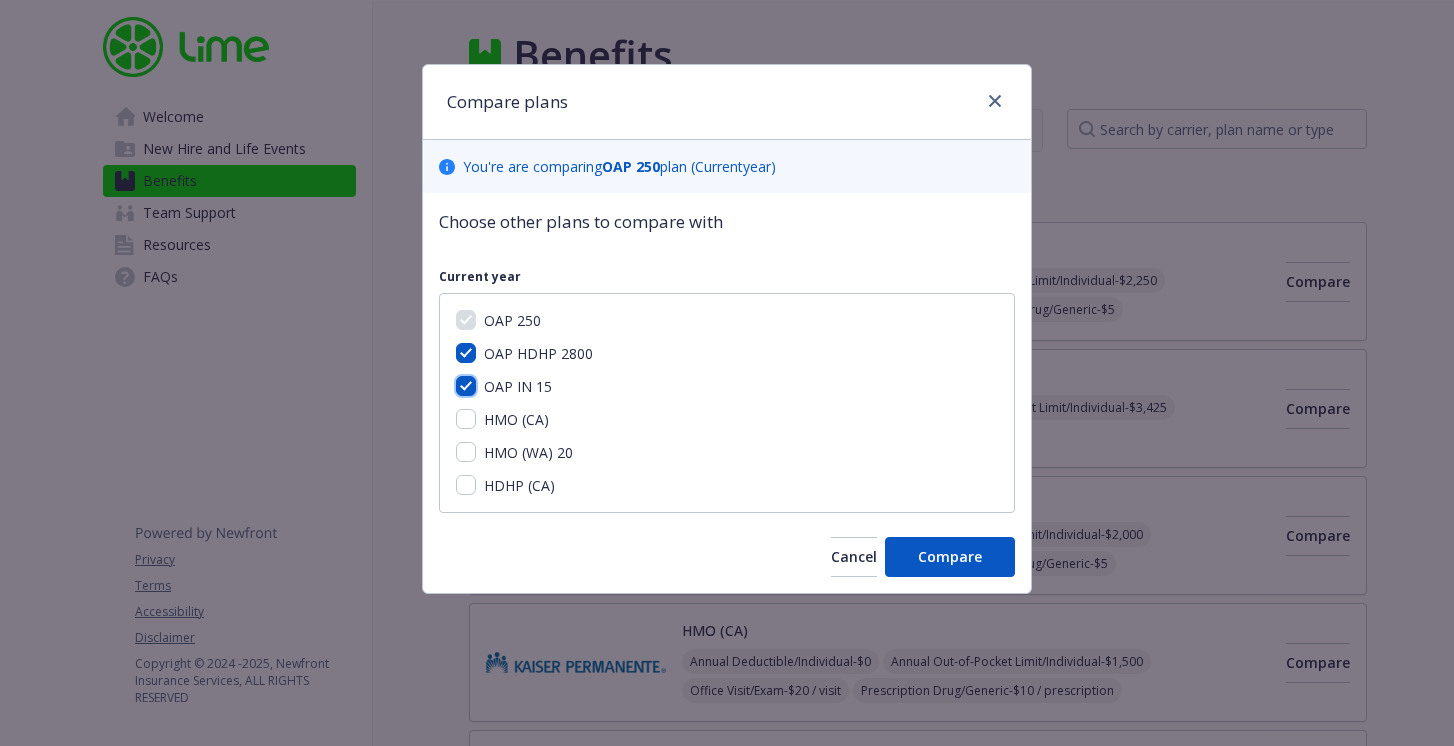checkbox on "true" 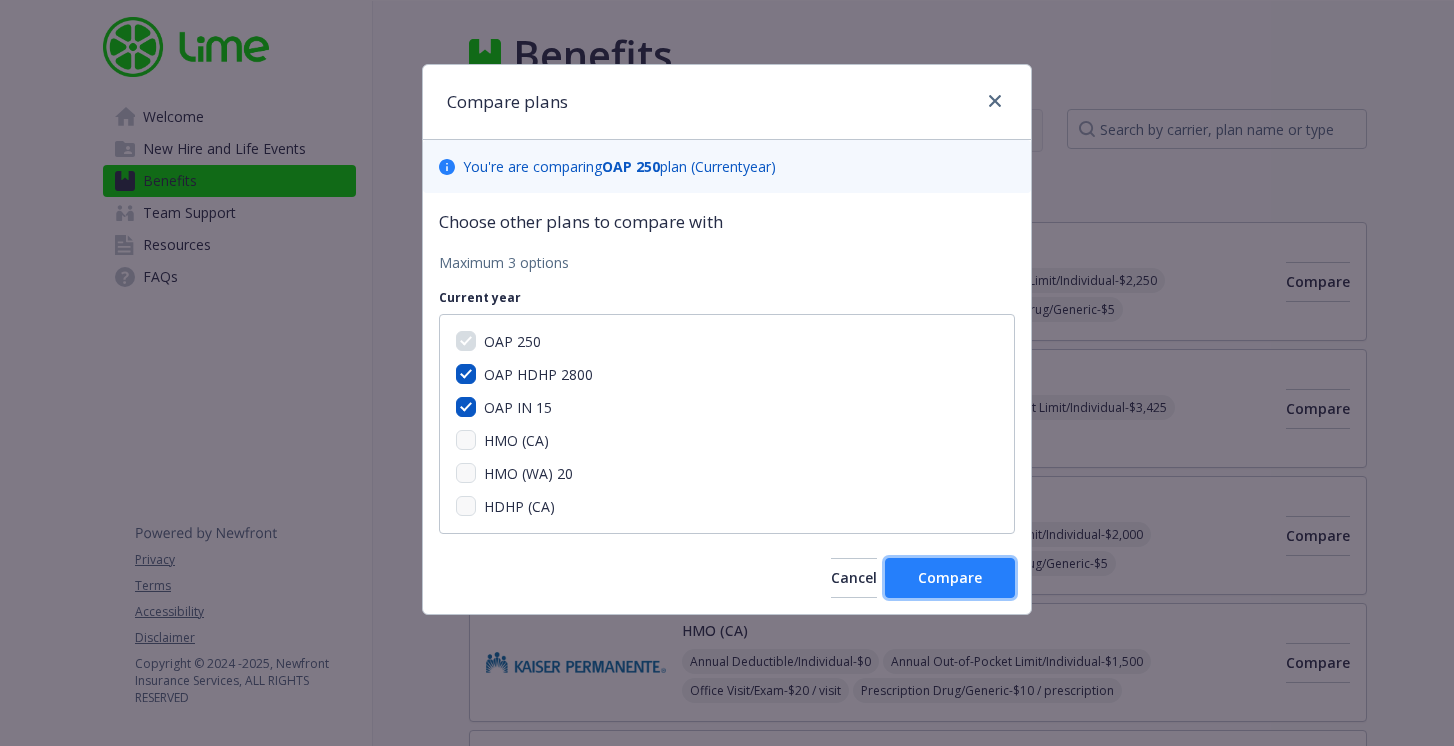 click on "Compare" at bounding box center [950, 577] 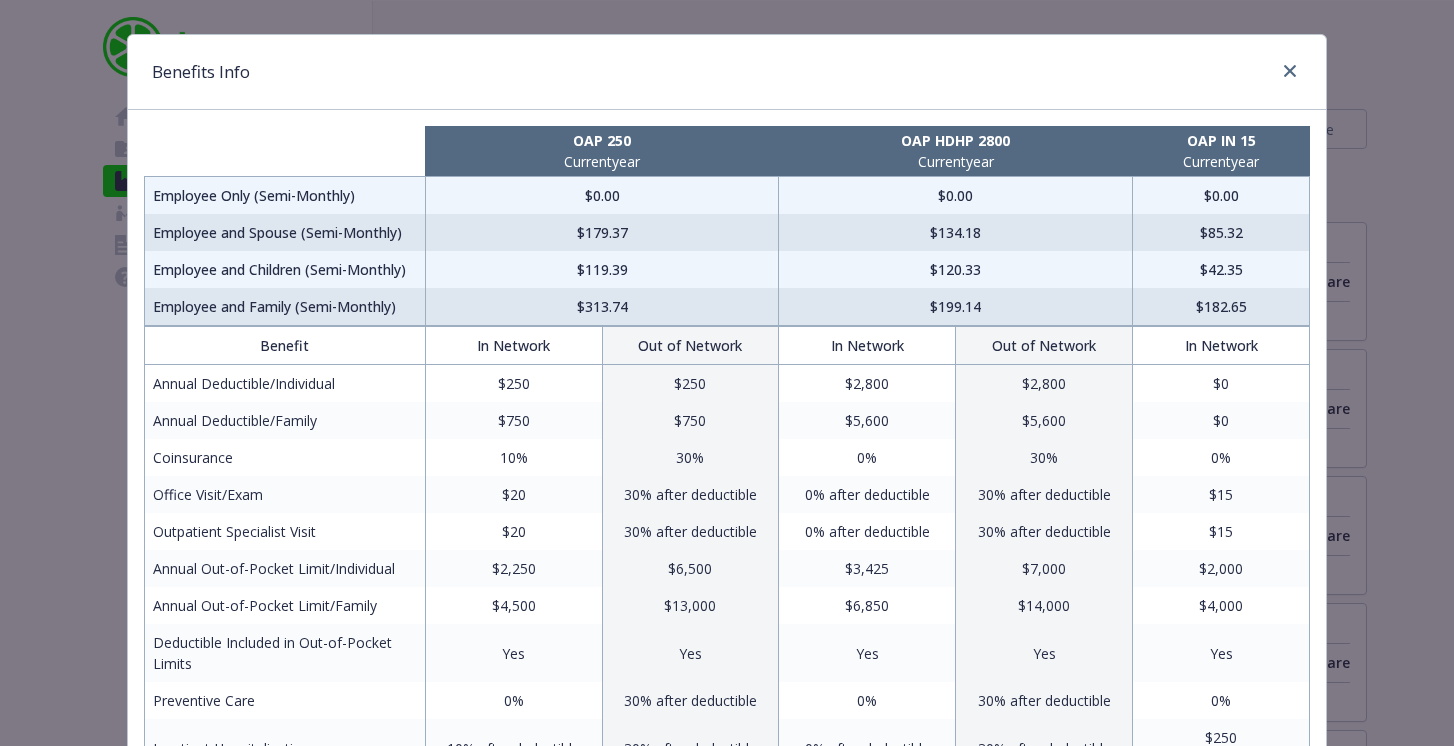 scroll, scrollTop: 0, scrollLeft: 0, axis: both 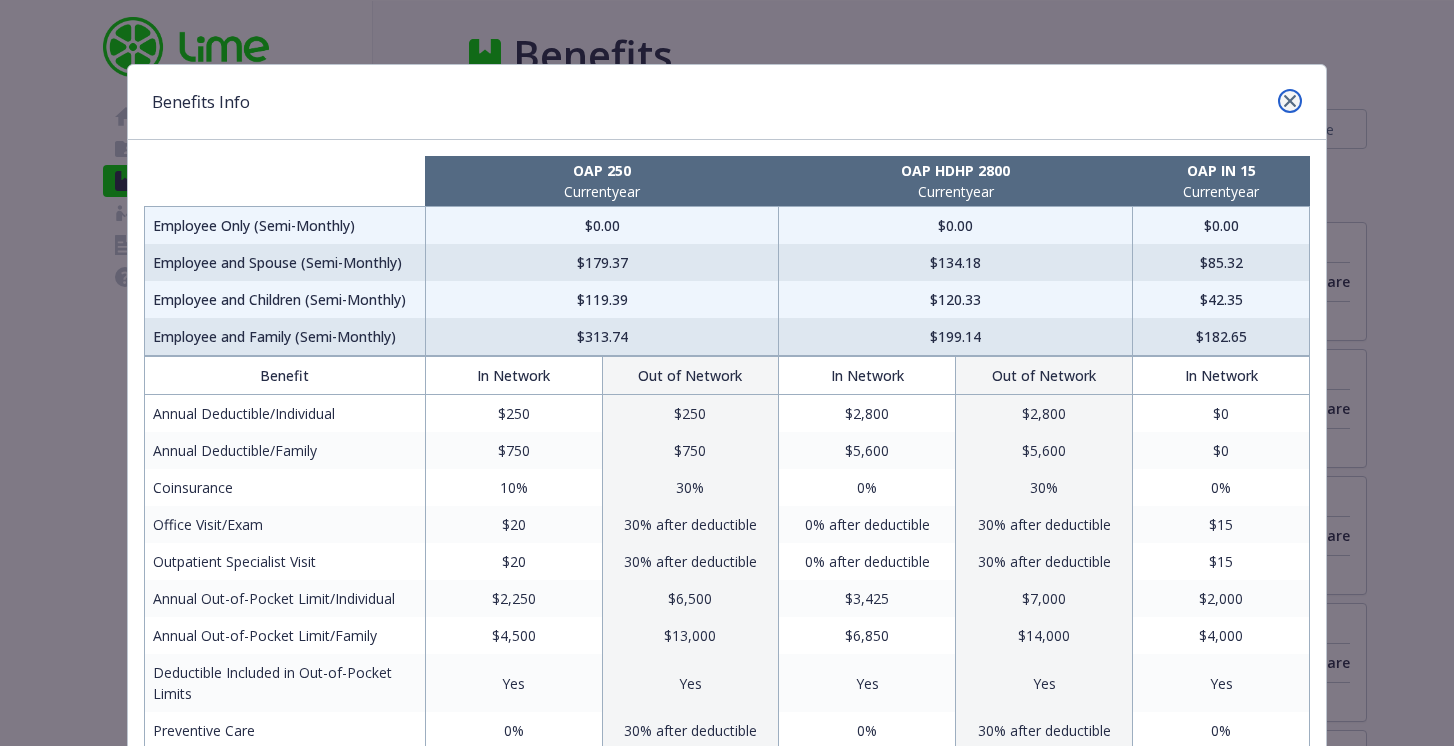 click 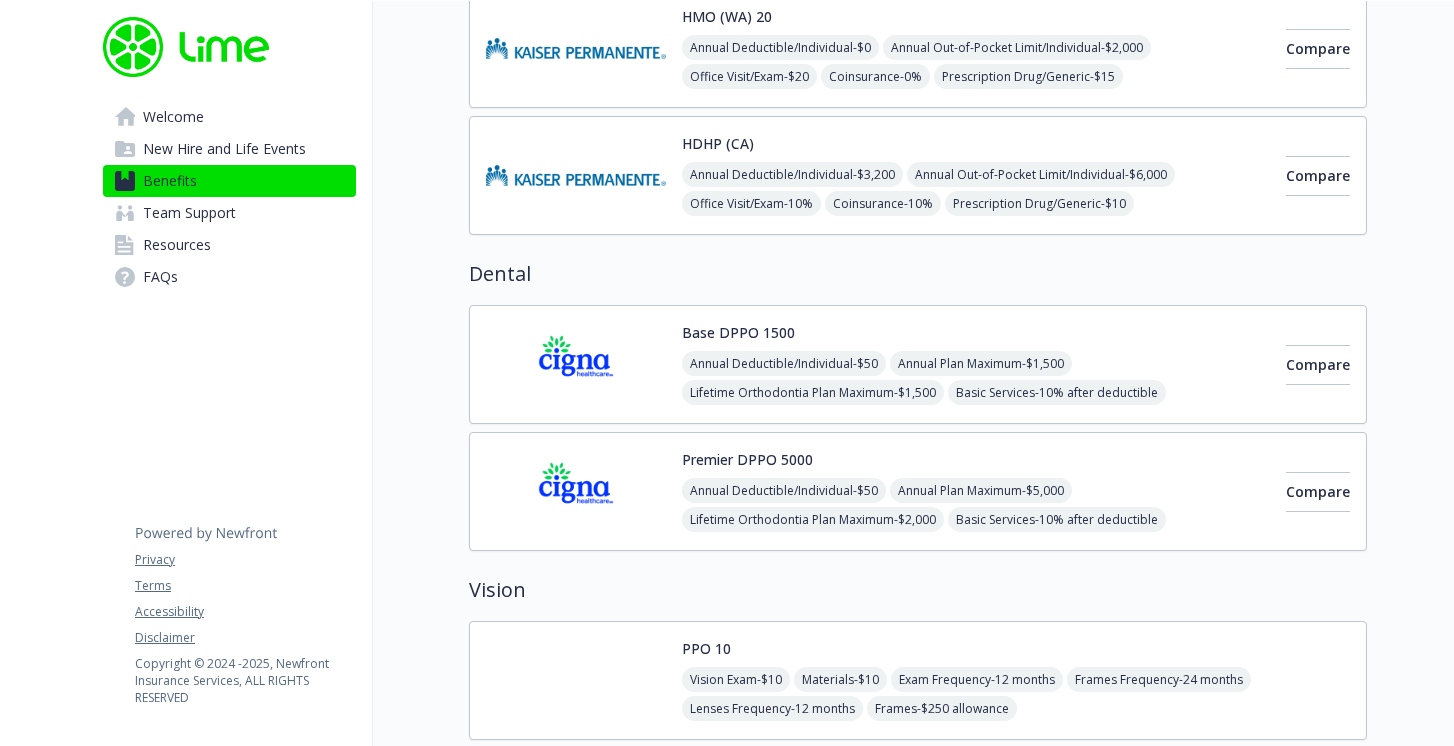scroll, scrollTop: 748, scrollLeft: 0, axis: vertical 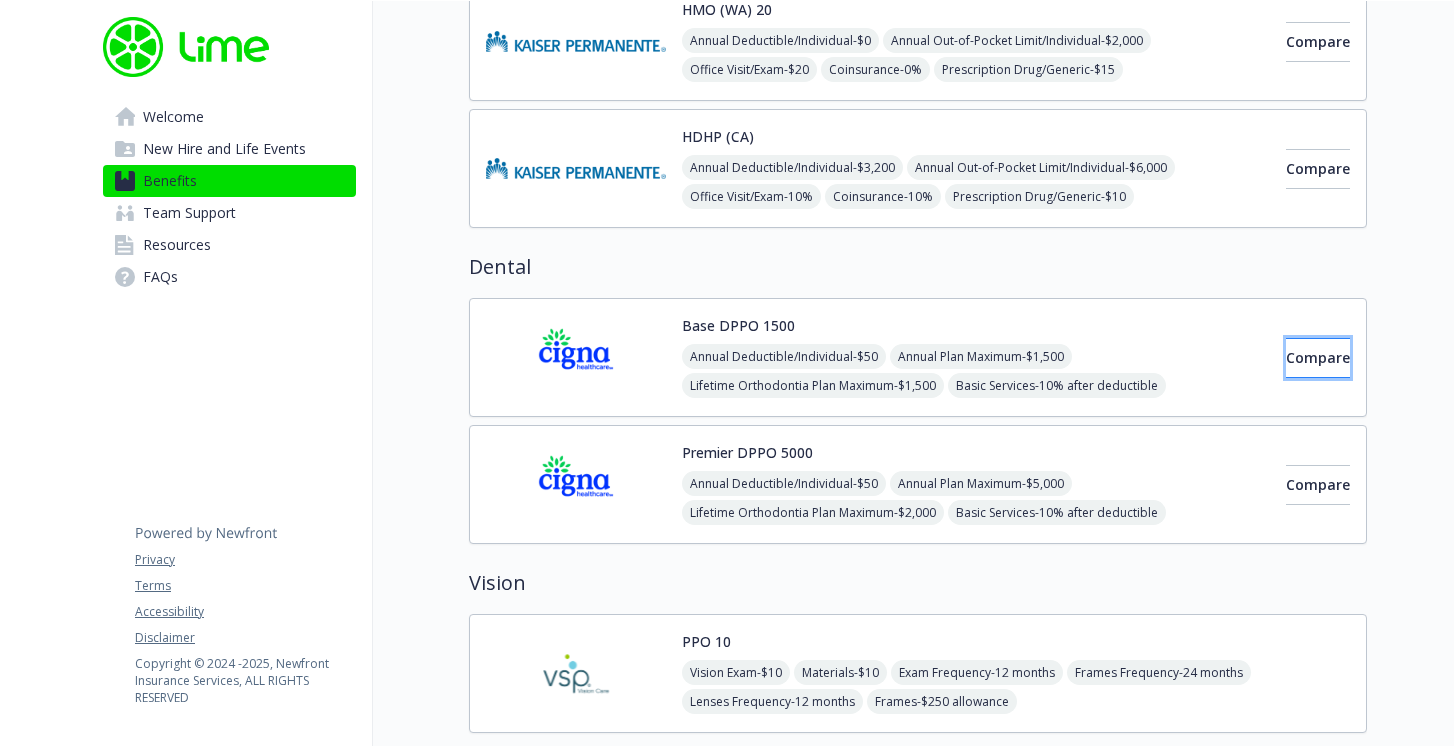 click on "Compare" at bounding box center (1318, 357) 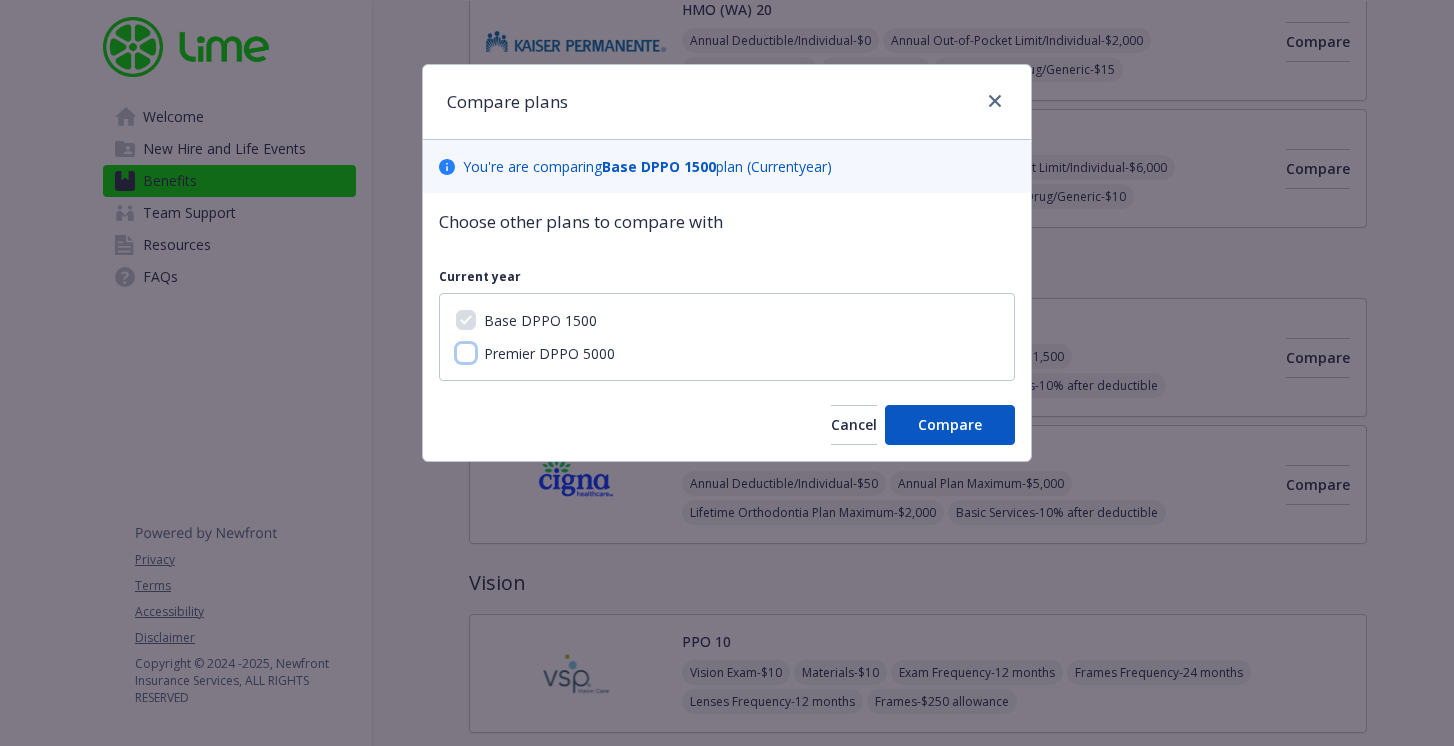 click on "Premier DPPO 5000" at bounding box center (466, 353) 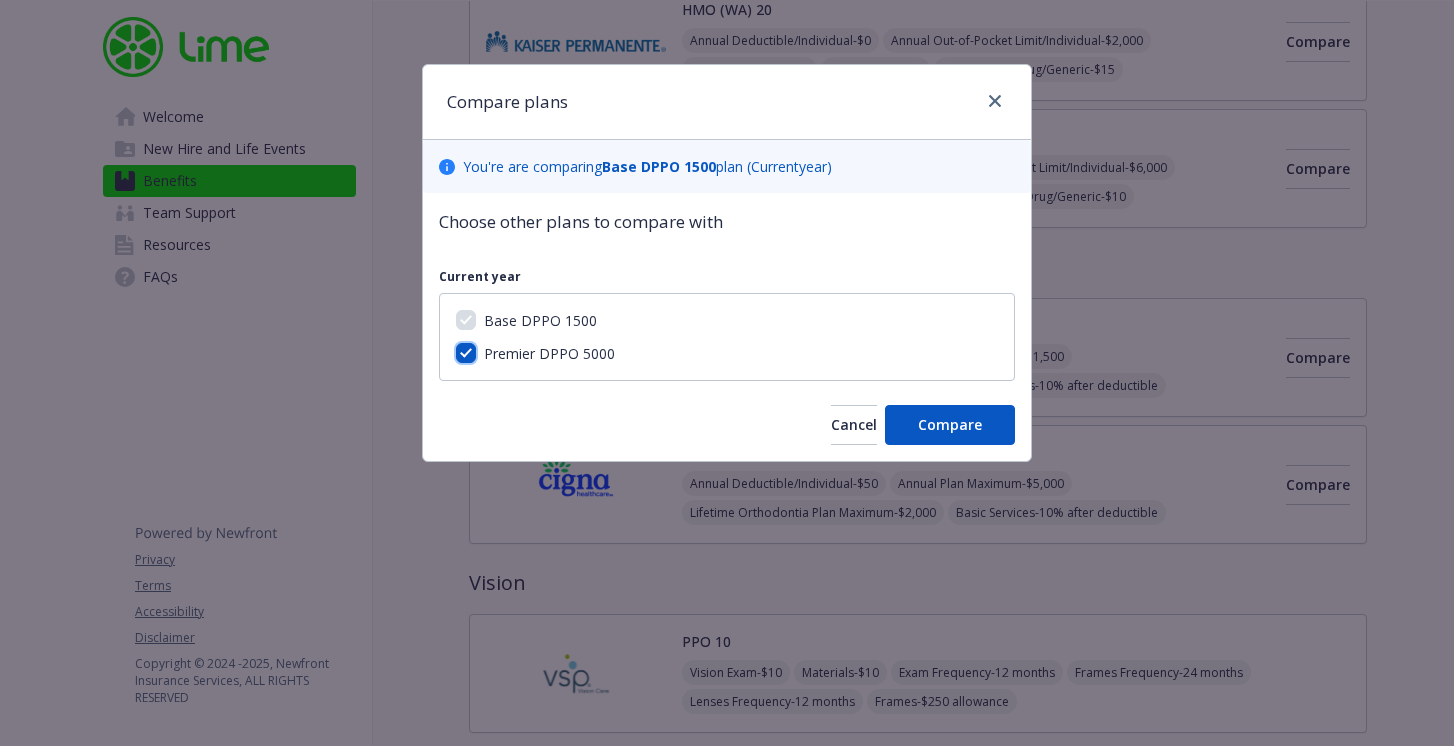 checkbox on "true" 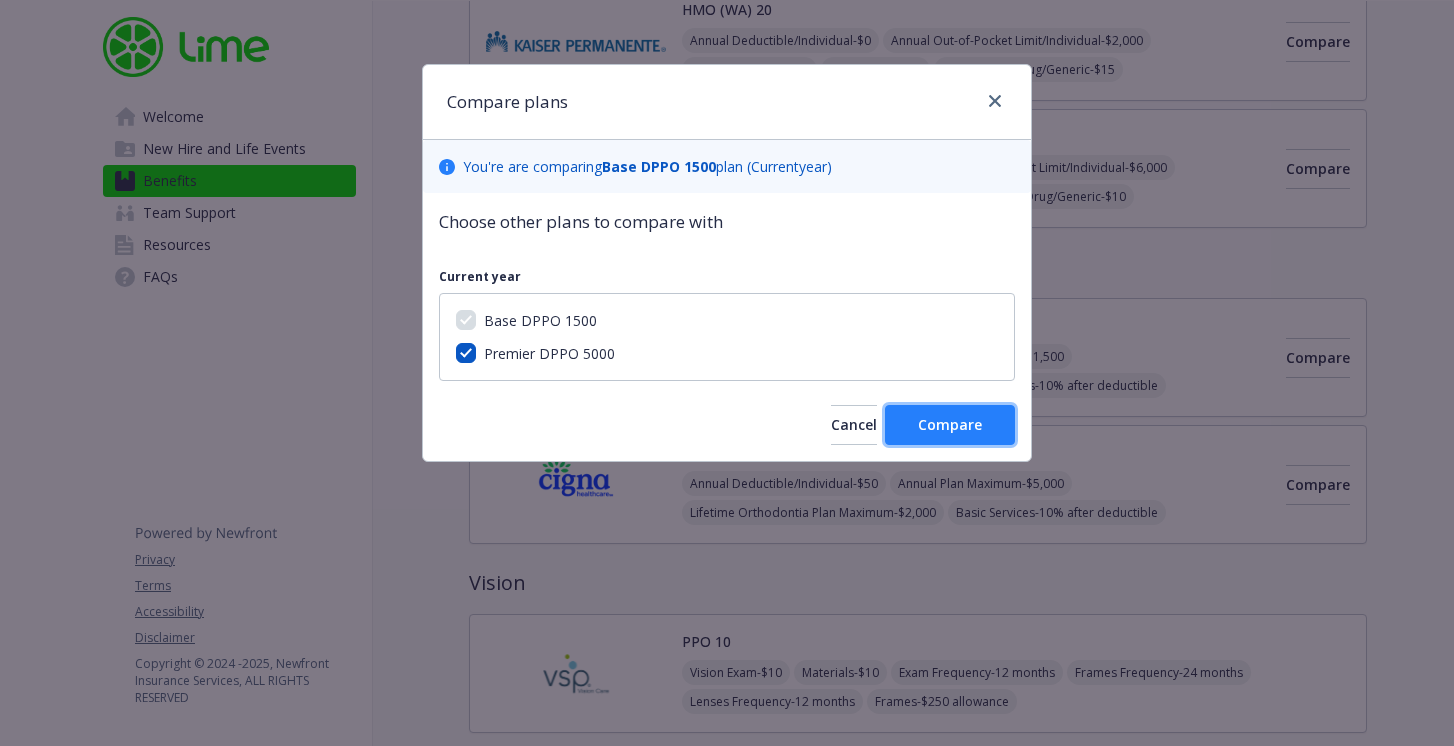 click on "Compare" at bounding box center (950, 424) 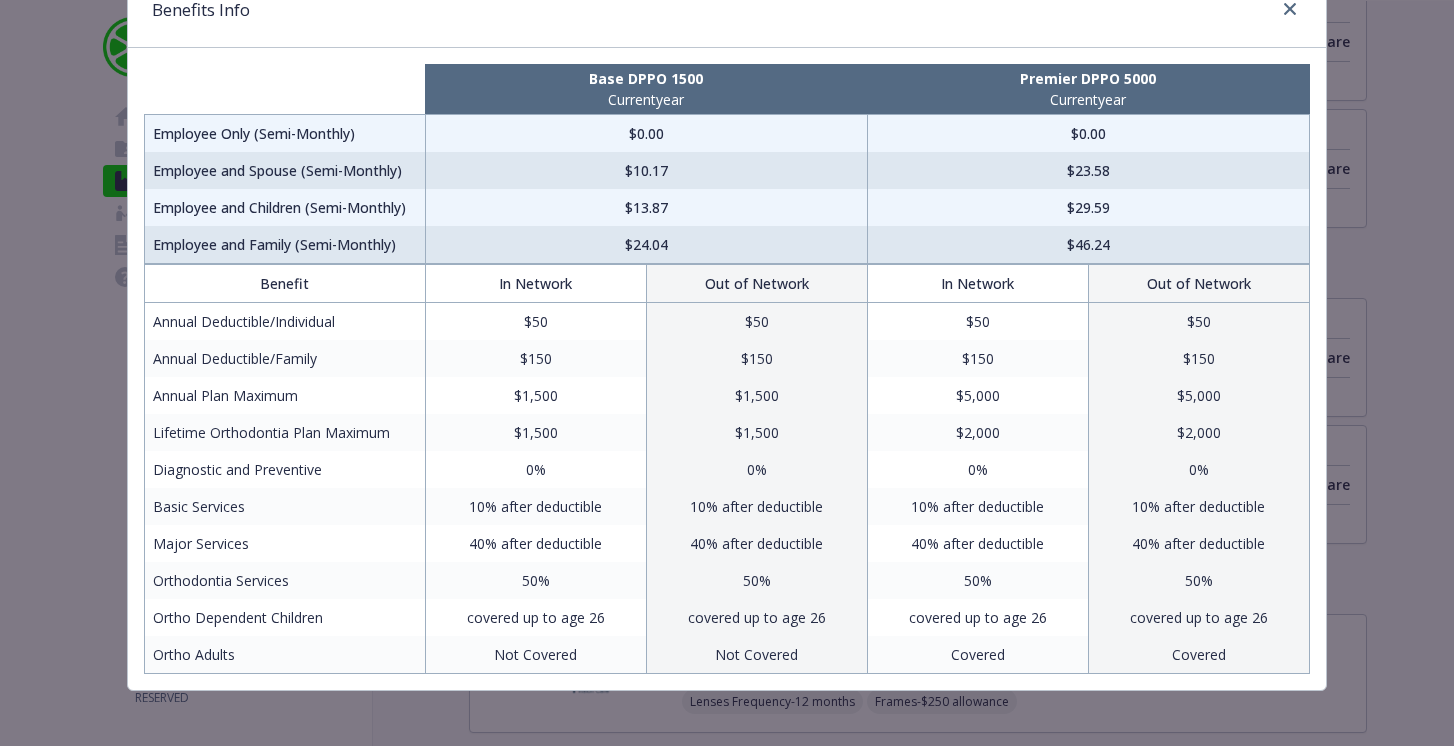 scroll, scrollTop: 101, scrollLeft: 0, axis: vertical 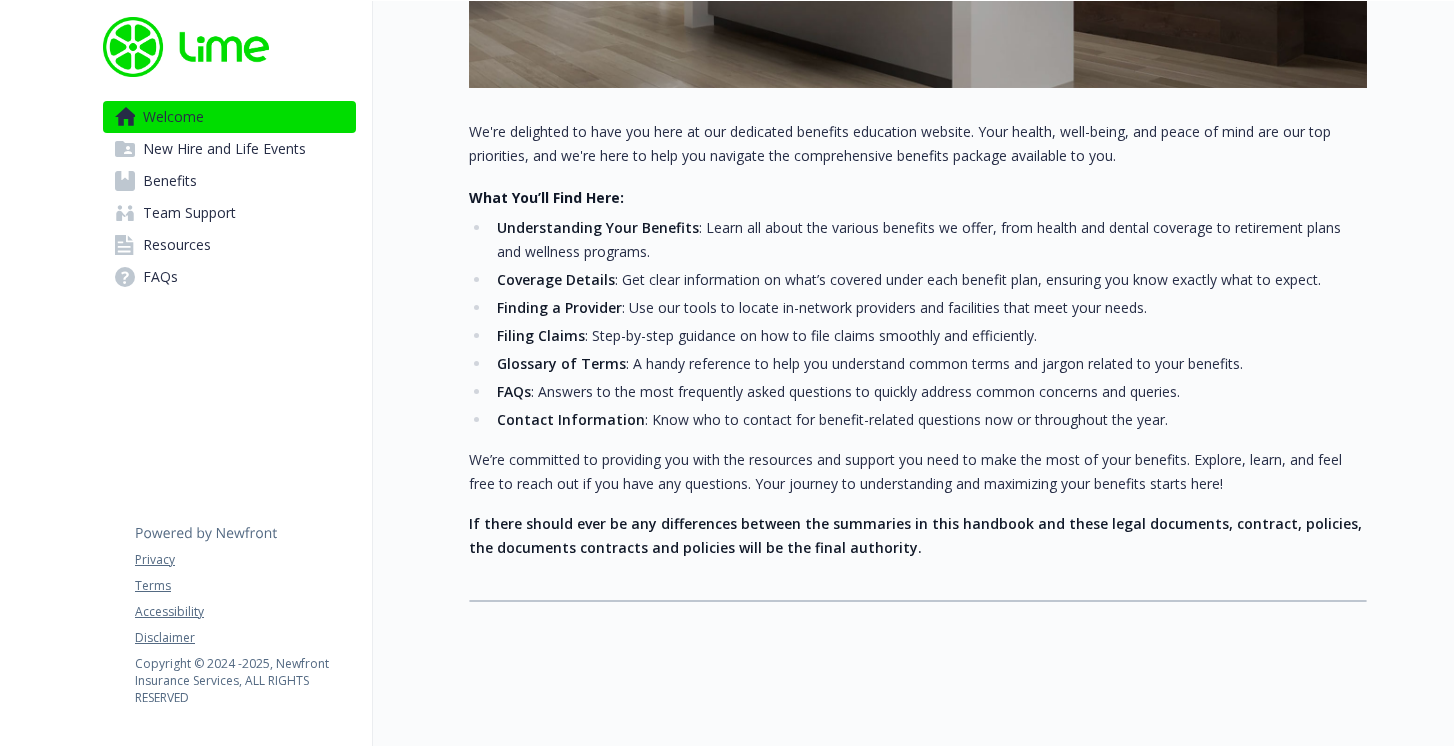 click on "Benefits" at bounding box center (170, 181) 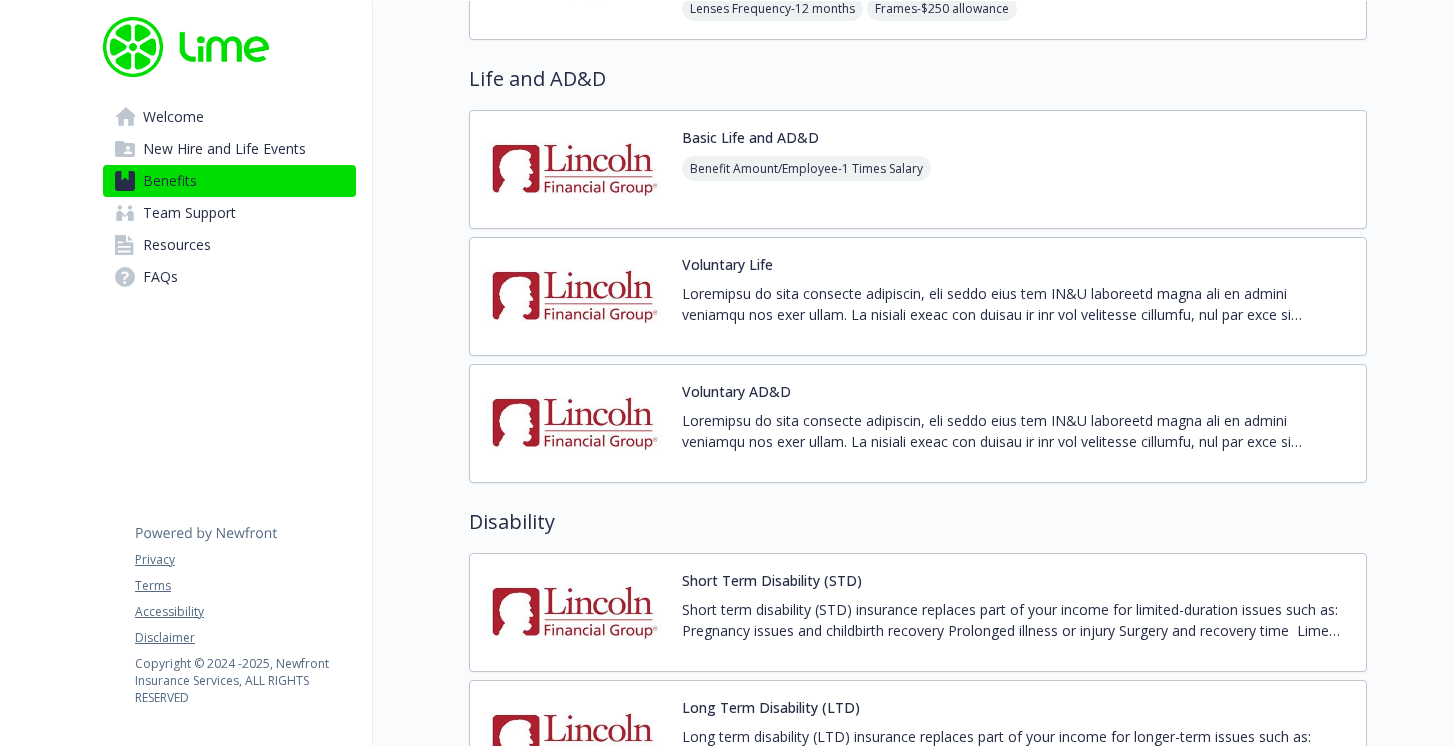 scroll, scrollTop: 1438, scrollLeft: 0, axis: vertical 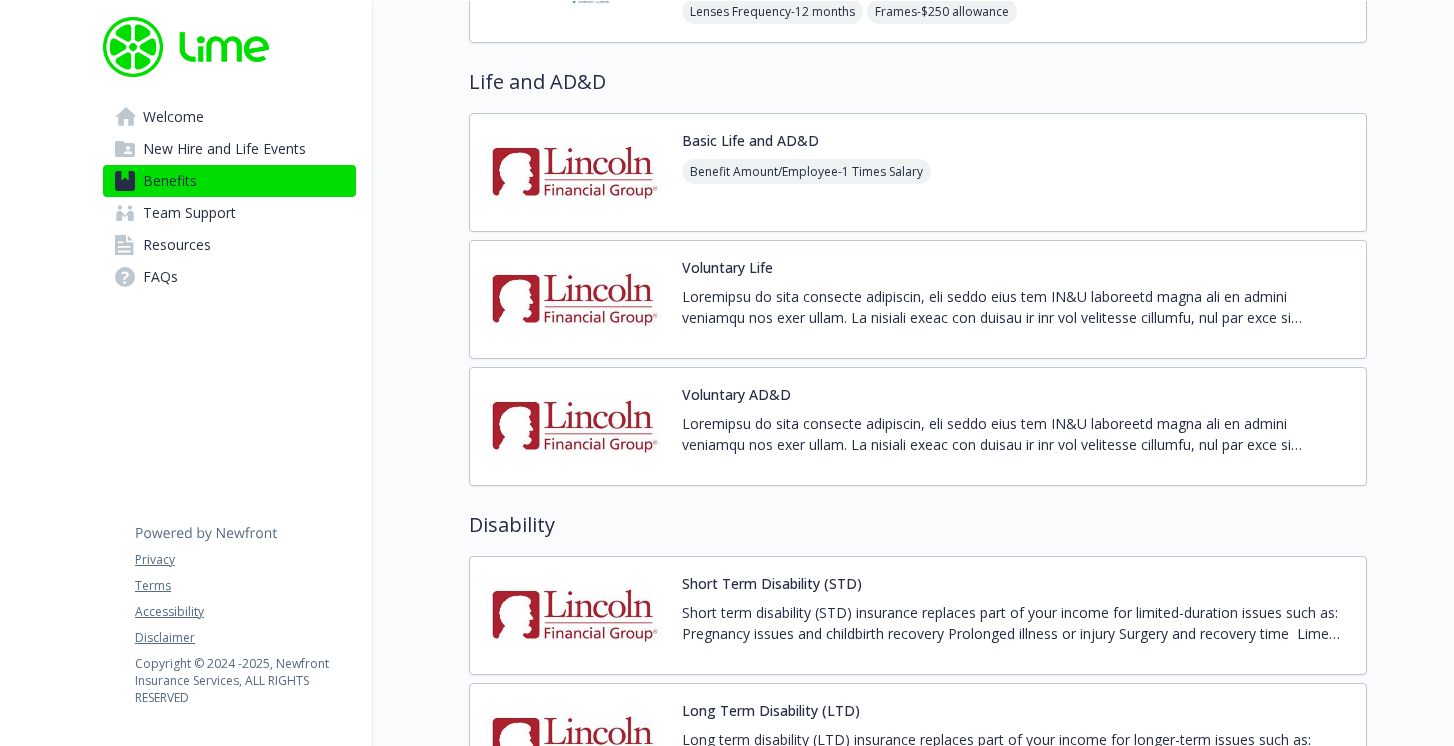 click at bounding box center [576, 299] 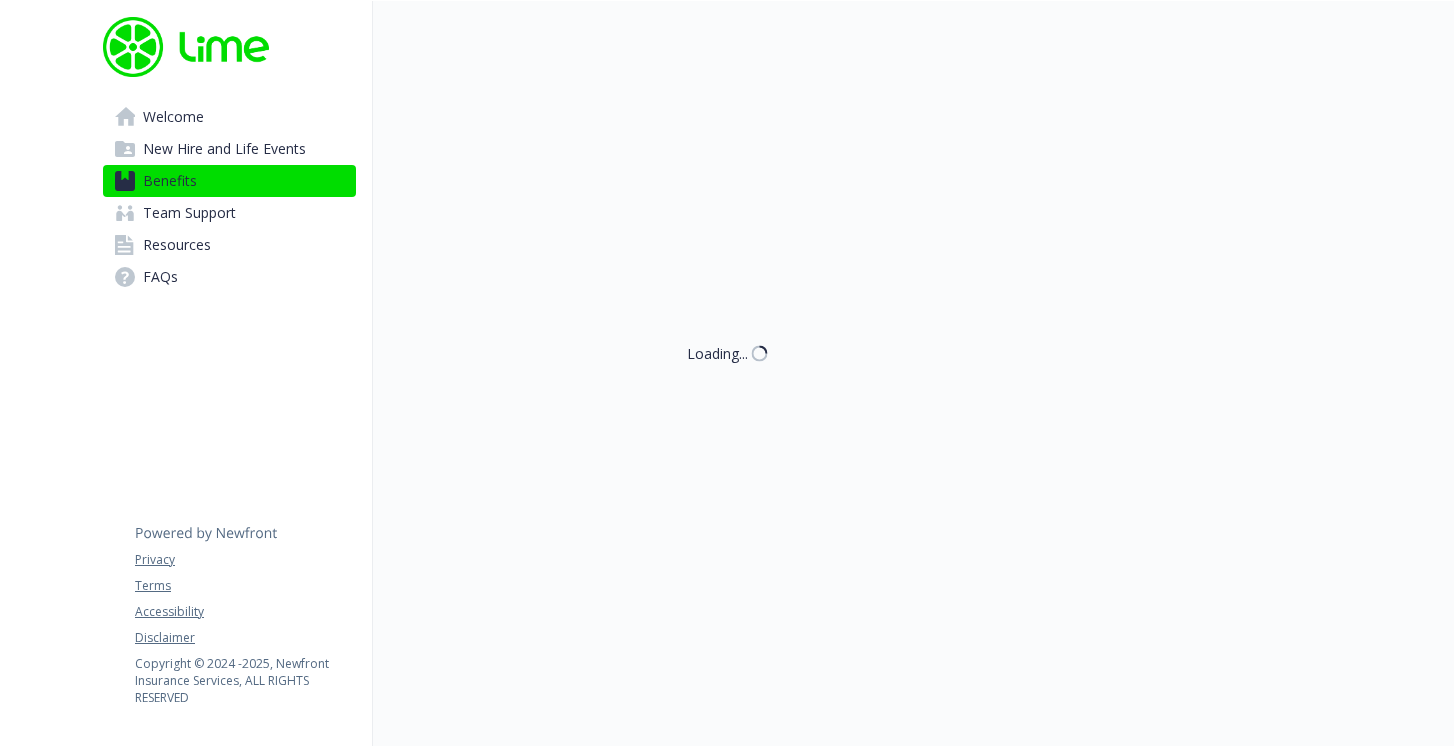 scroll, scrollTop: 1438, scrollLeft: 0, axis: vertical 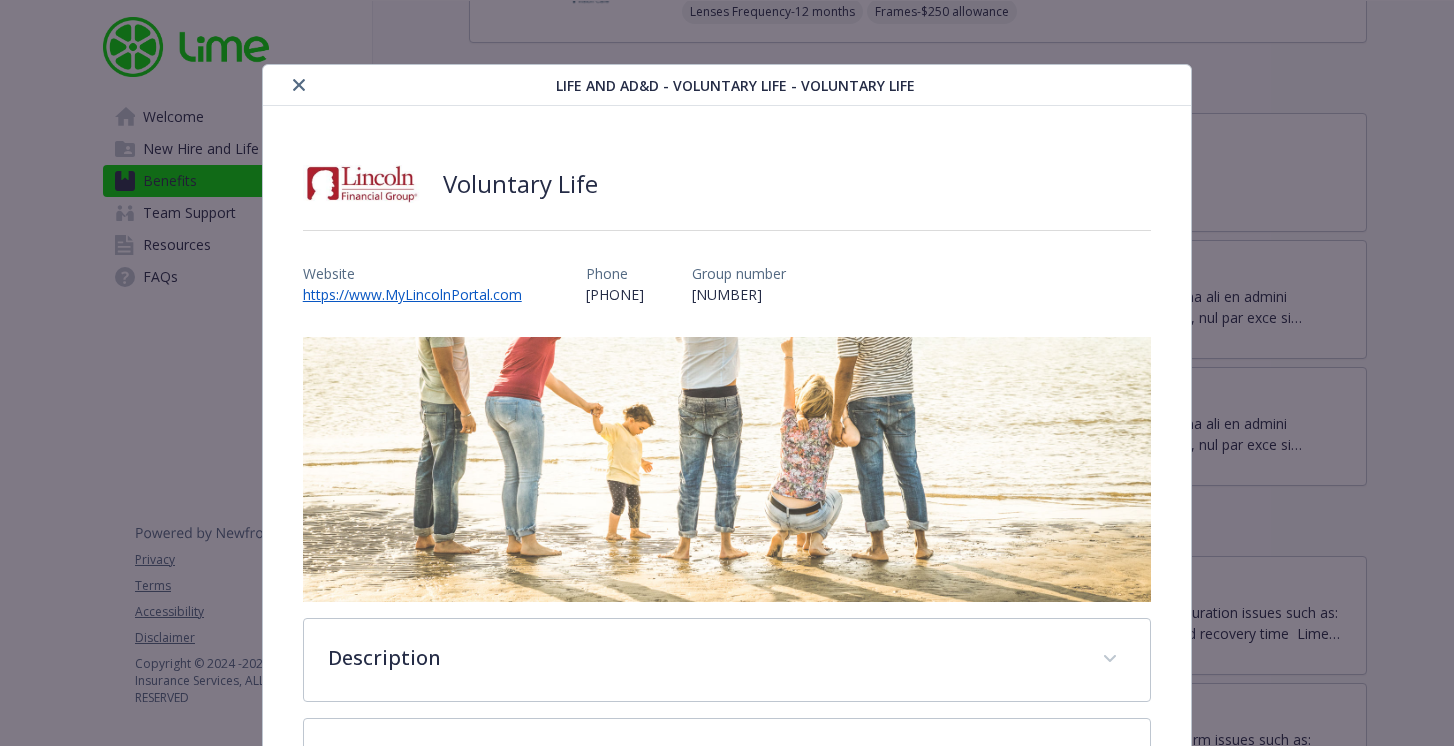 click 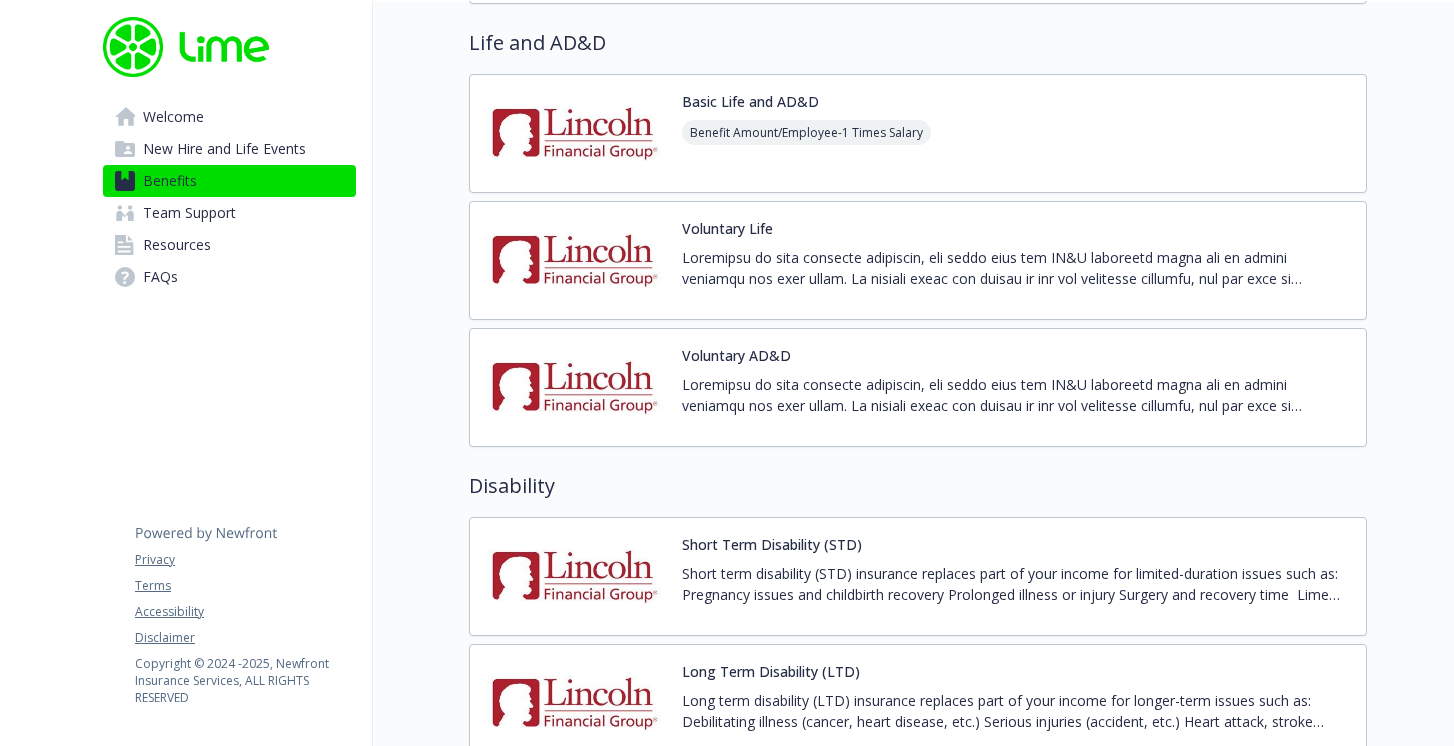 scroll, scrollTop: 1476, scrollLeft: 0, axis: vertical 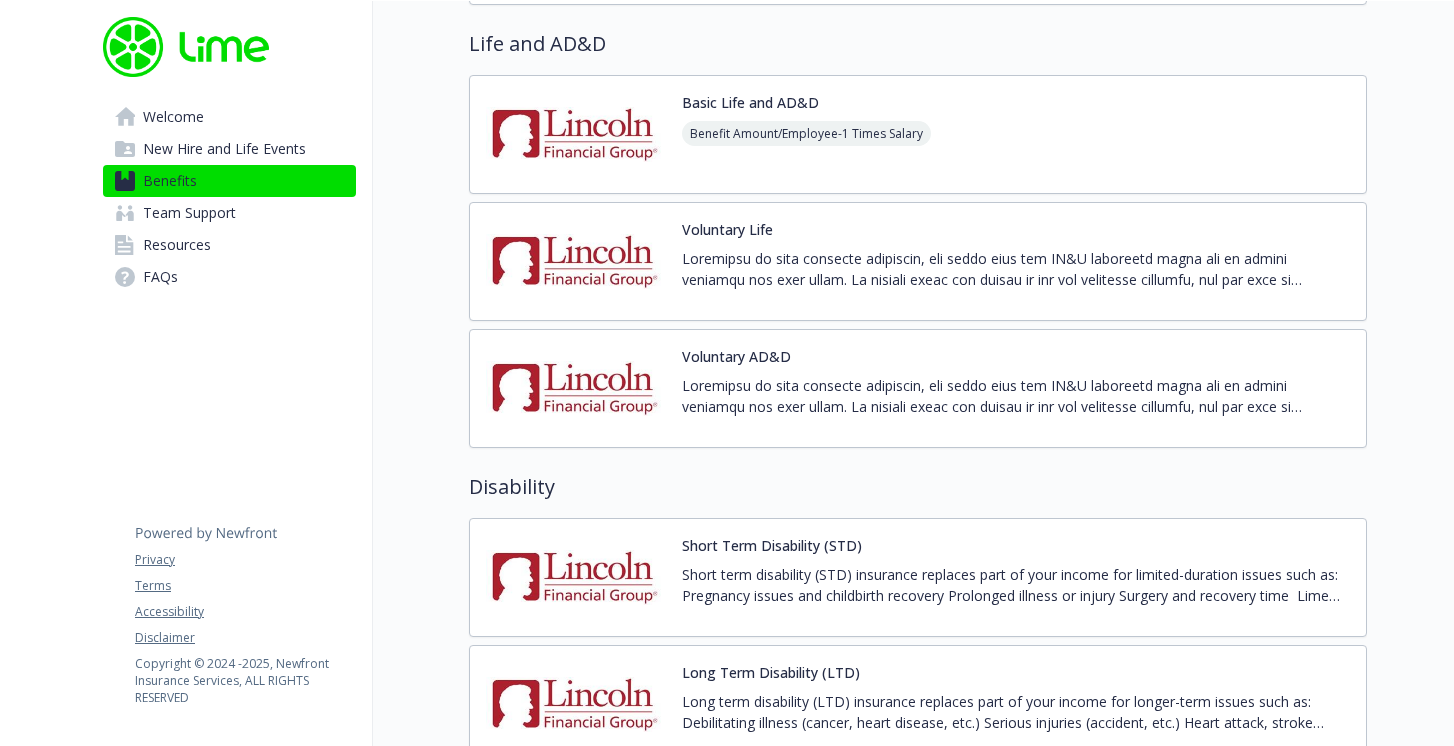 click at bounding box center (576, 134) 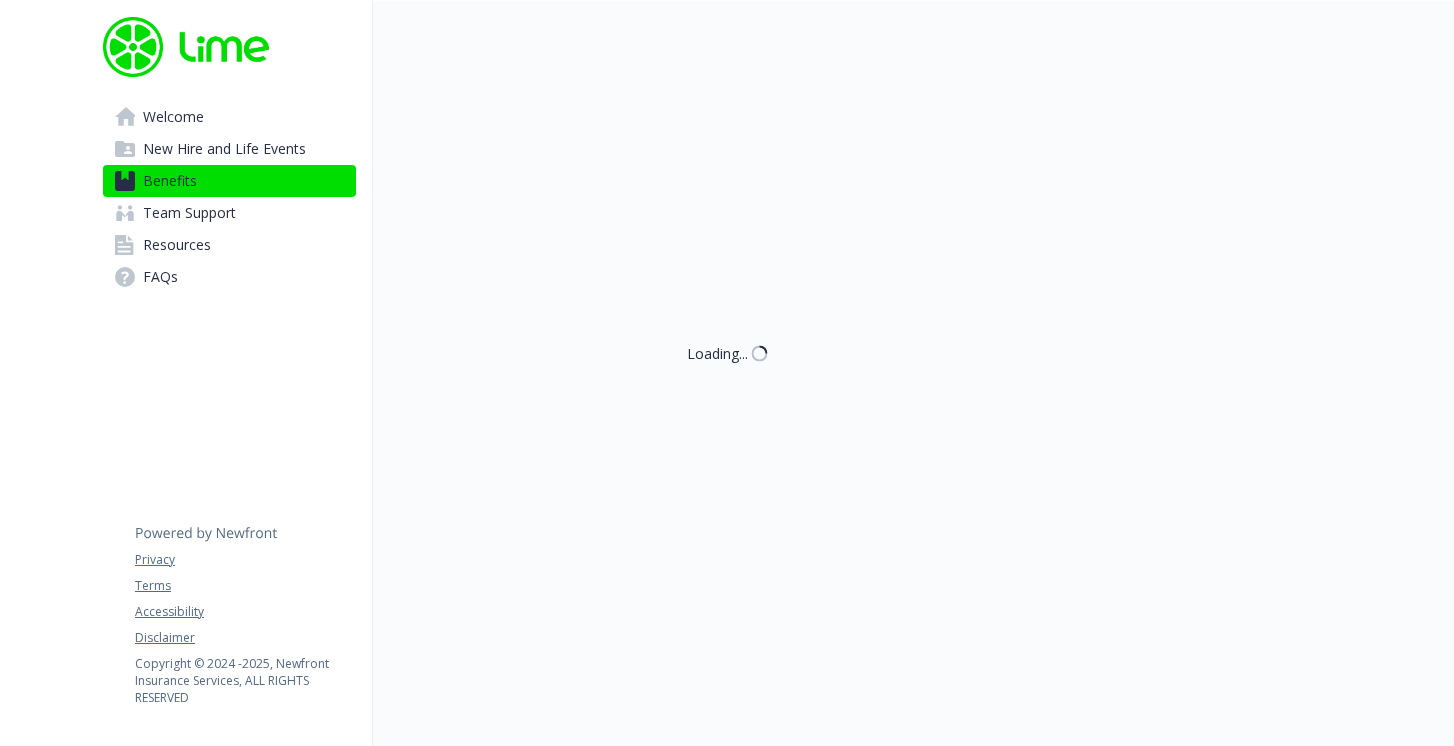 scroll, scrollTop: 1476, scrollLeft: 0, axis: vertical 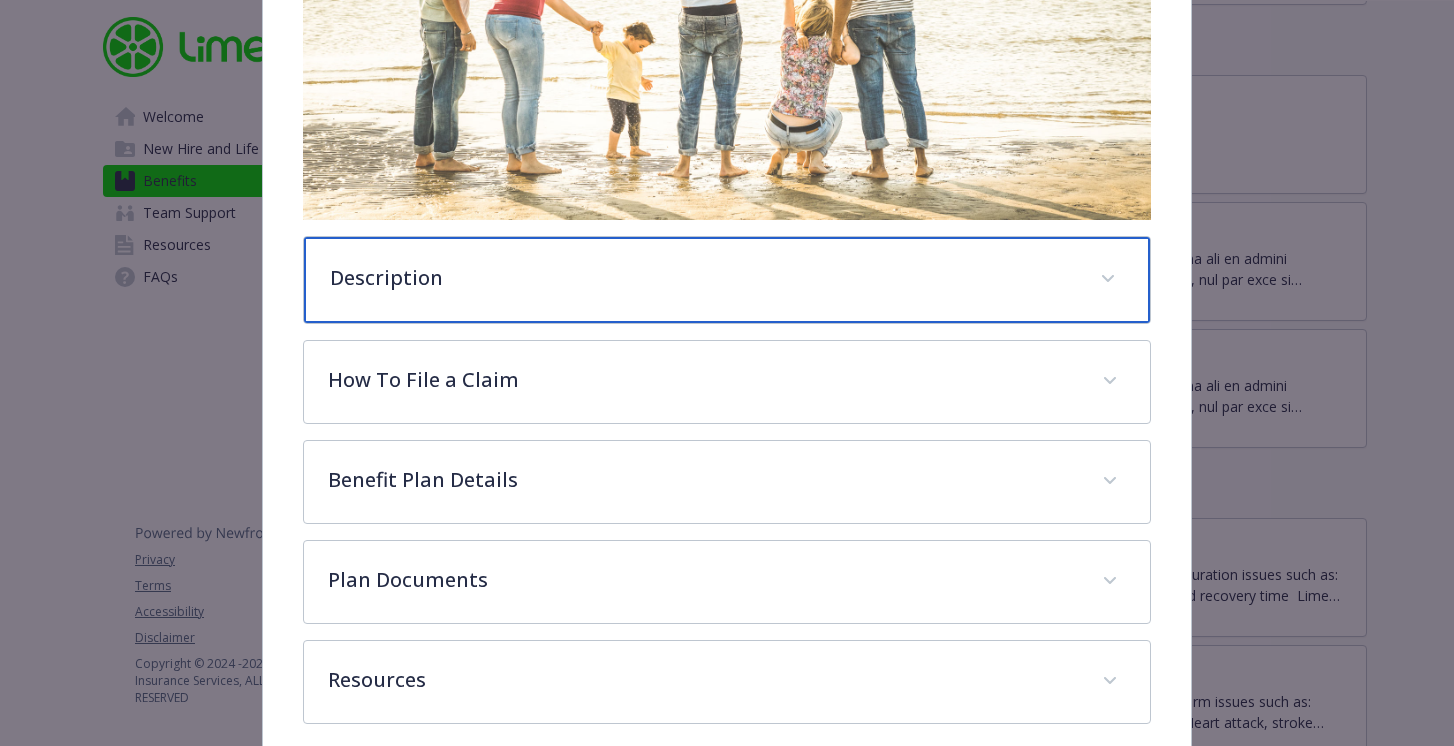 click on "Description" at bounding box center (703, 278) 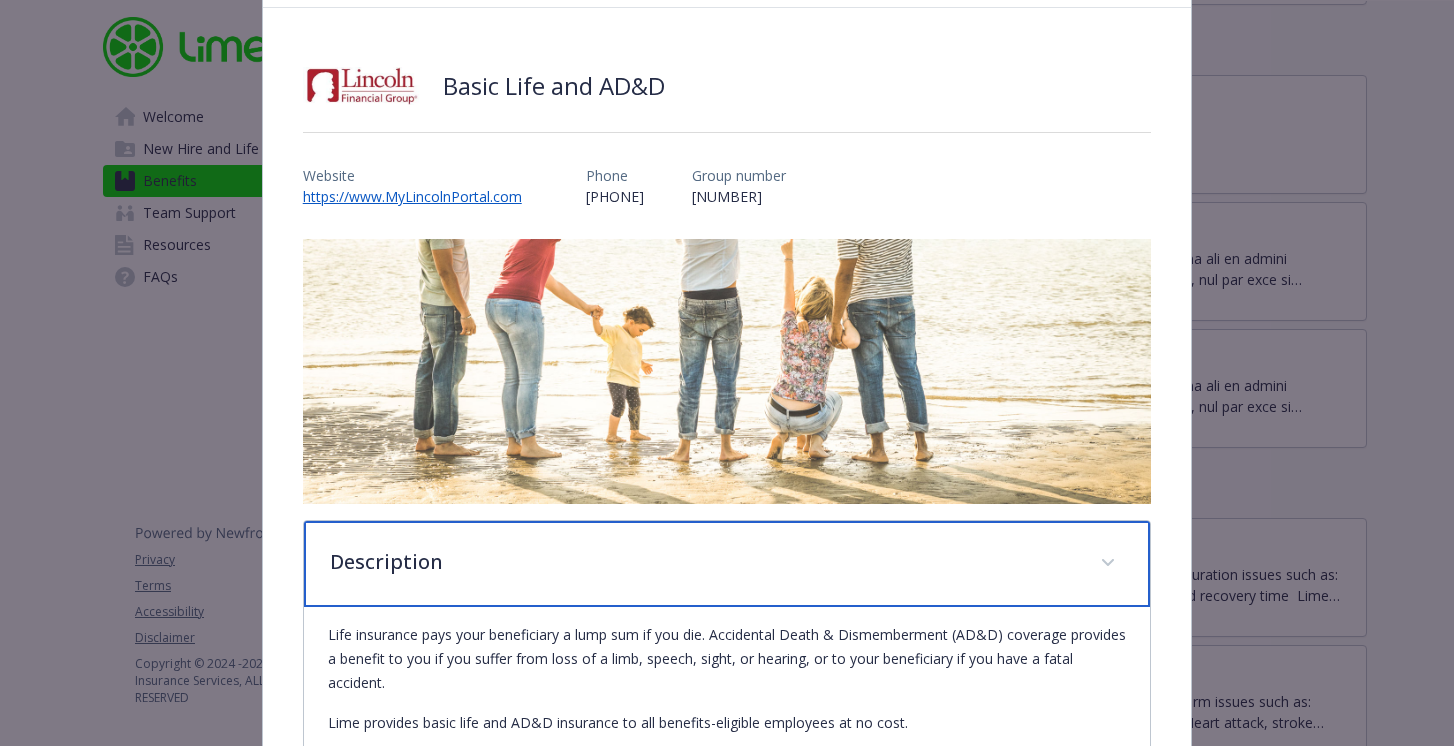 scroll, scrollTop: 86, scrollLeft: 0, axis: vertical 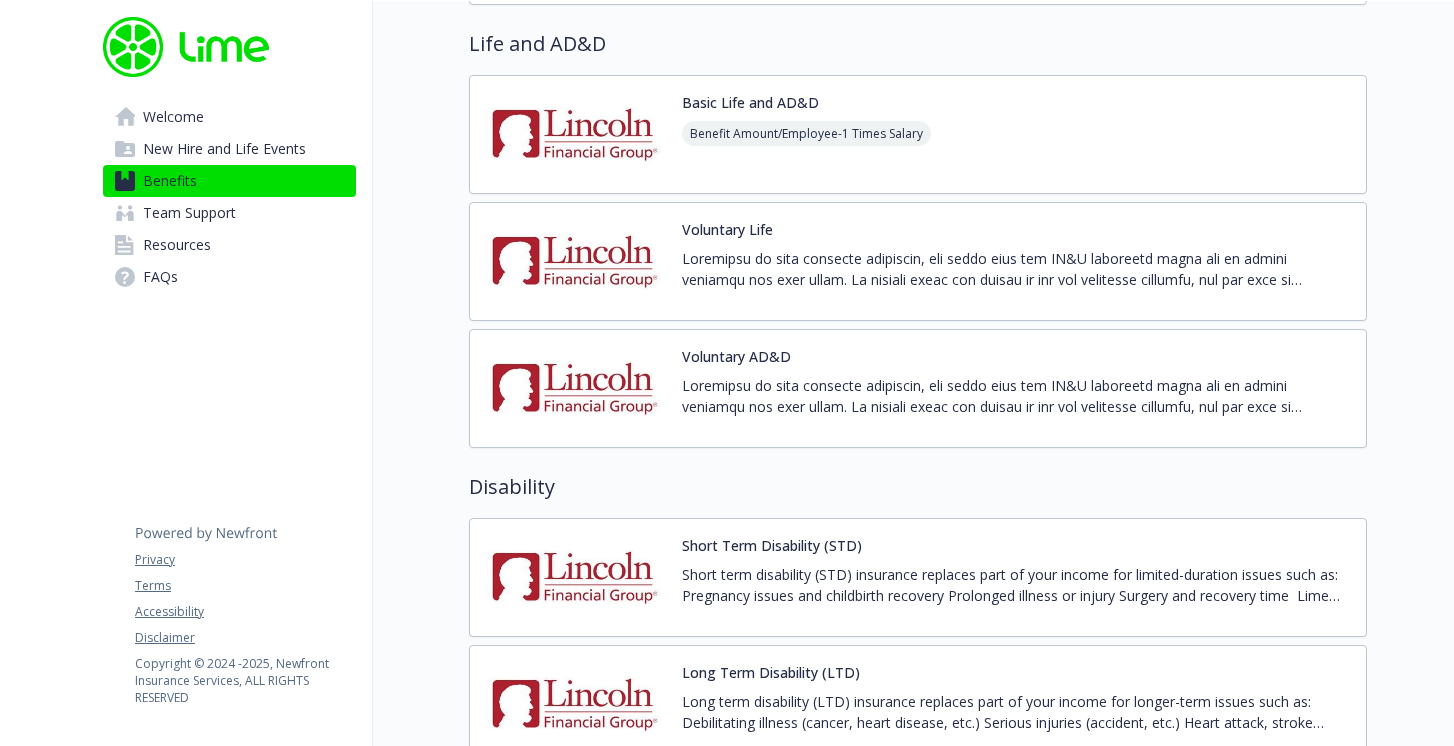 click at bounding box center (576, 261) 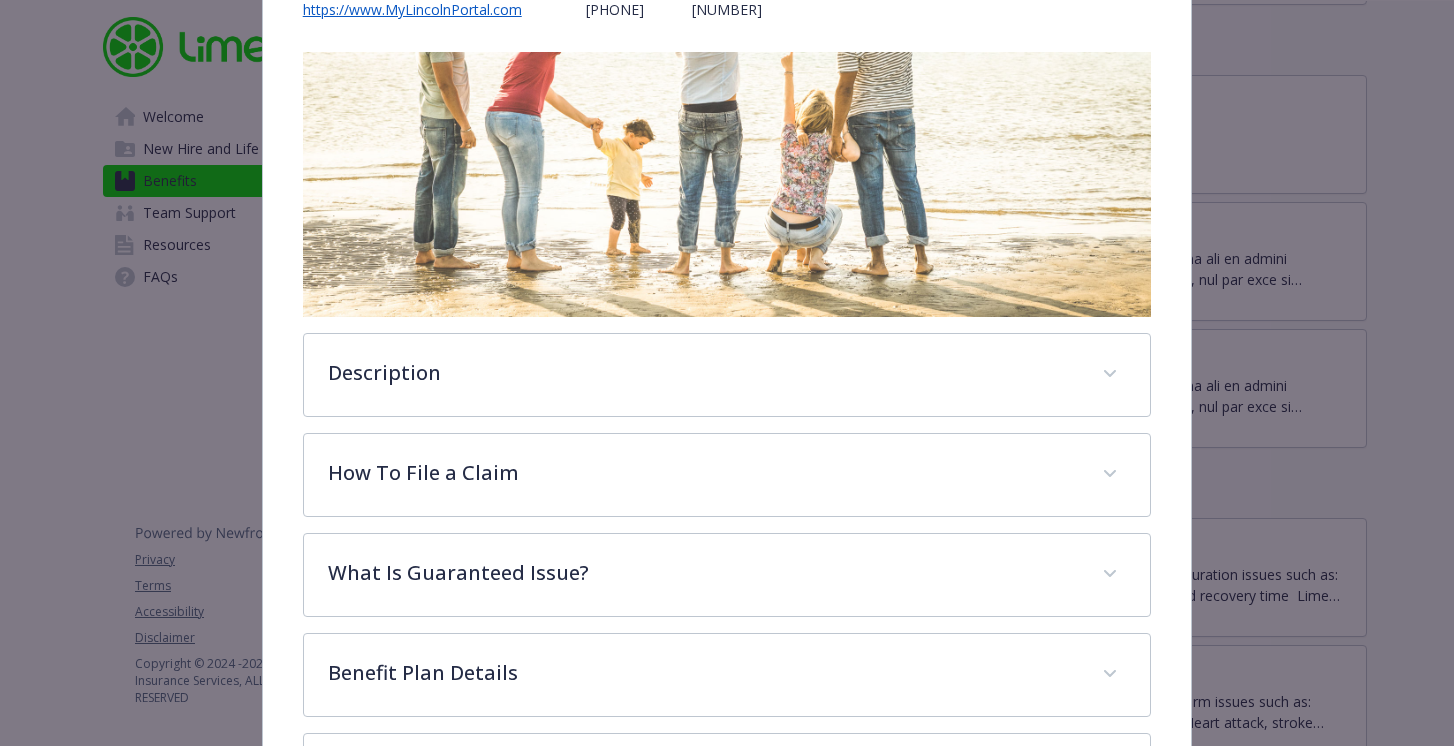 scroll, scrollTop: 293, scrollLeft: 0, axis: vertical 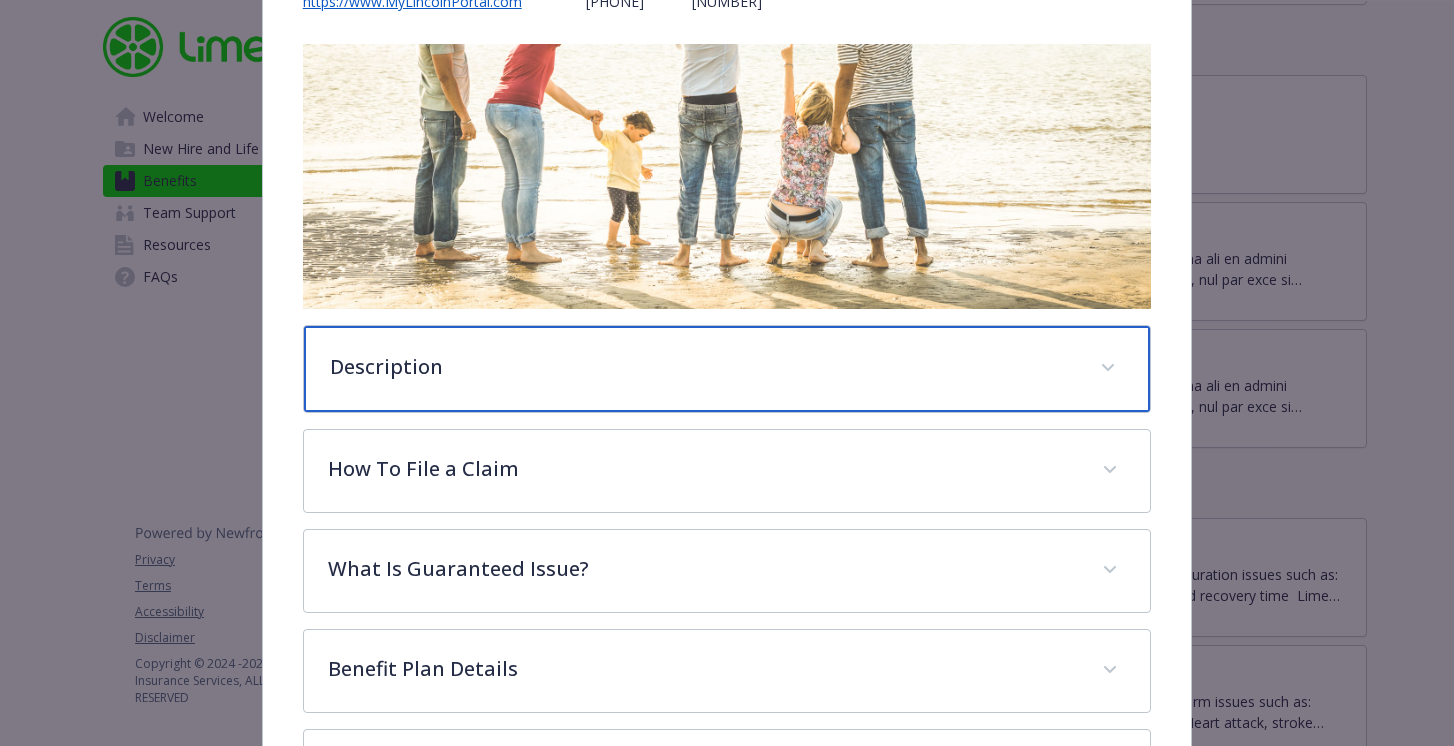 click on "Description" at bounding box center [703, 367] 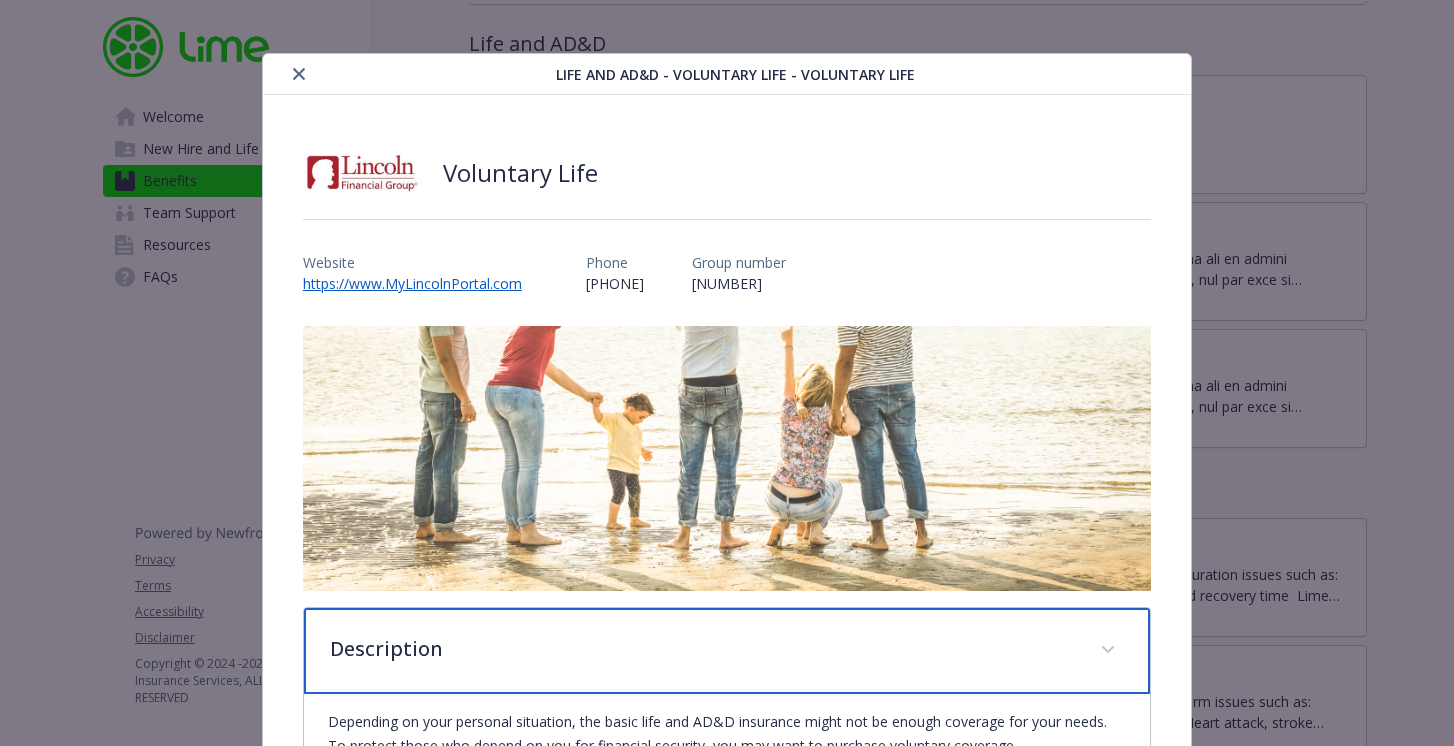 scroll, scrollTop: 0, scrollLeft: 0, axis: both 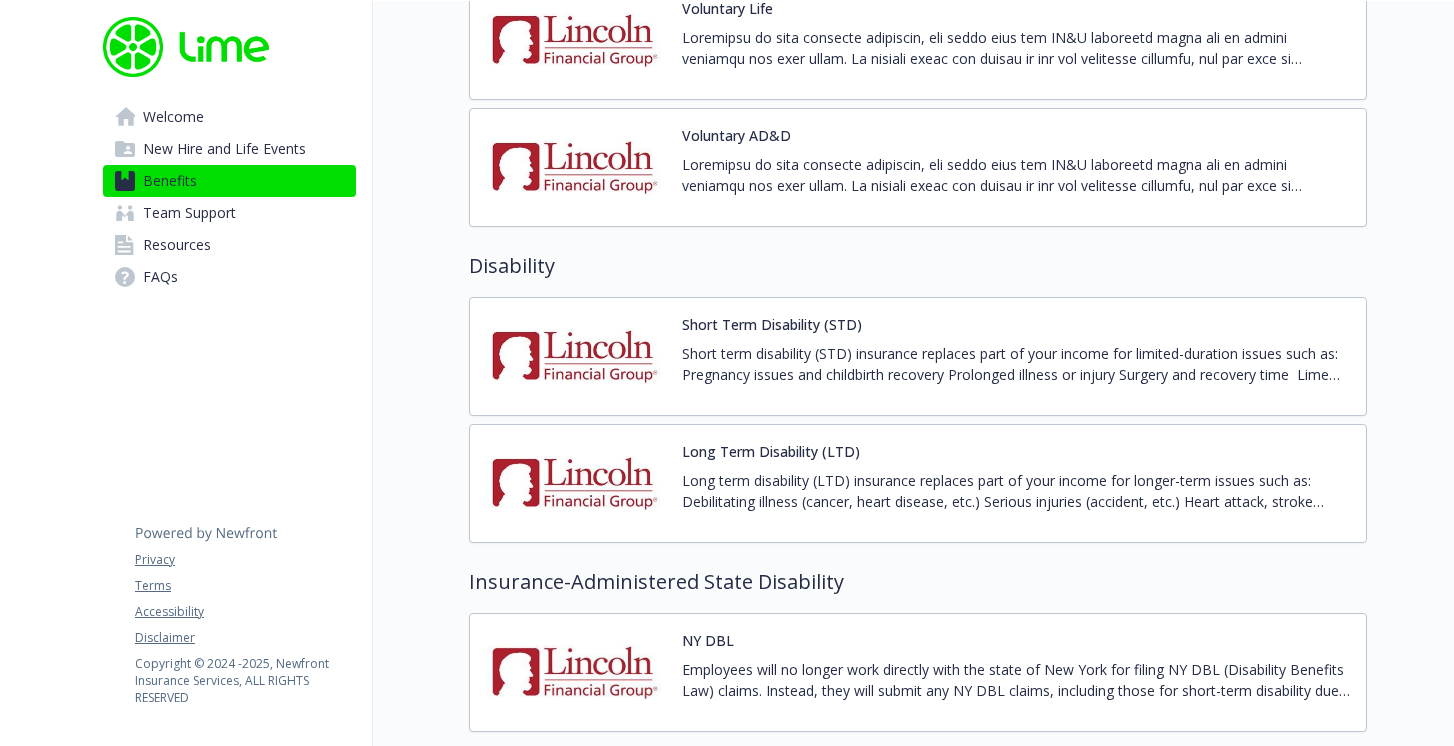 click at bounding box center [576, 356] 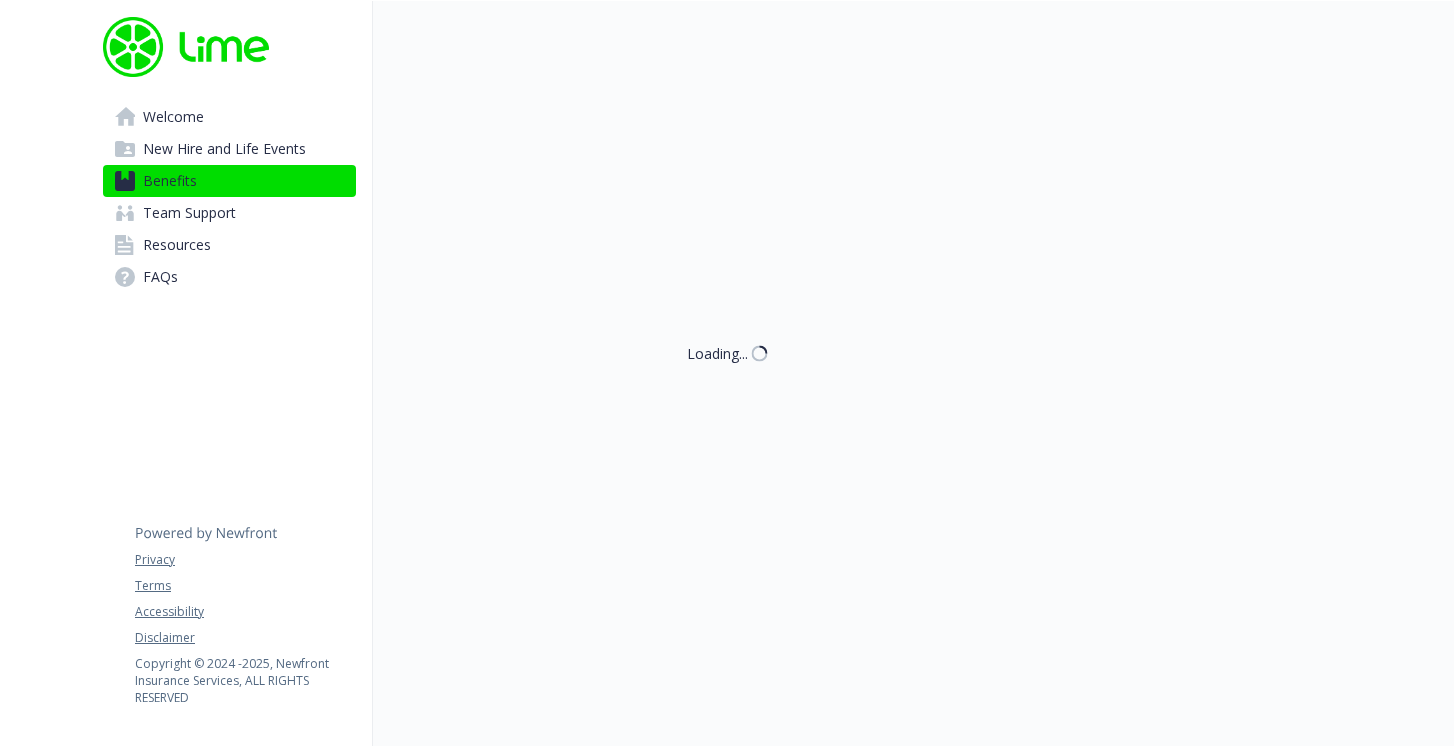 scroll, scrollTop: 1697, scrollLeft: 0, axis: vertical 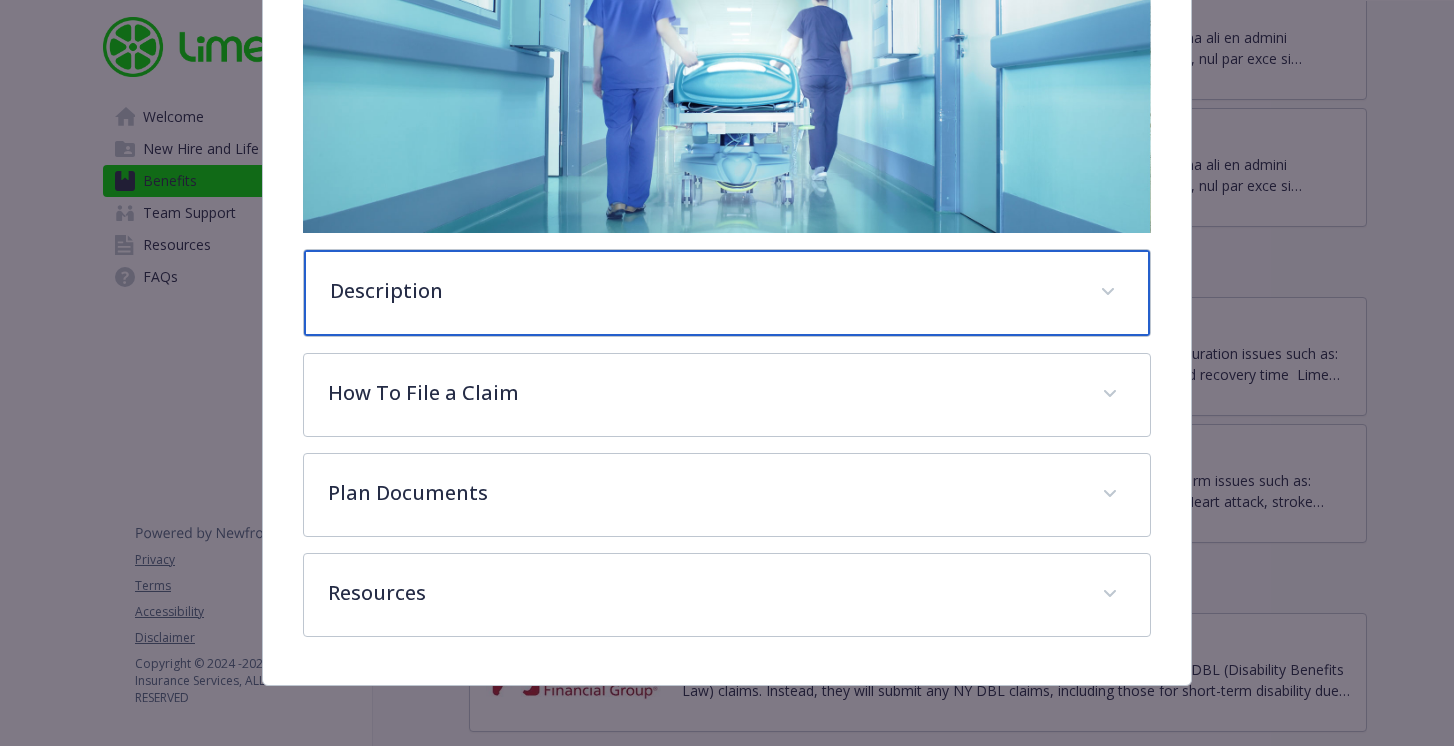 click on "Description" at bounding box center (703, 291) 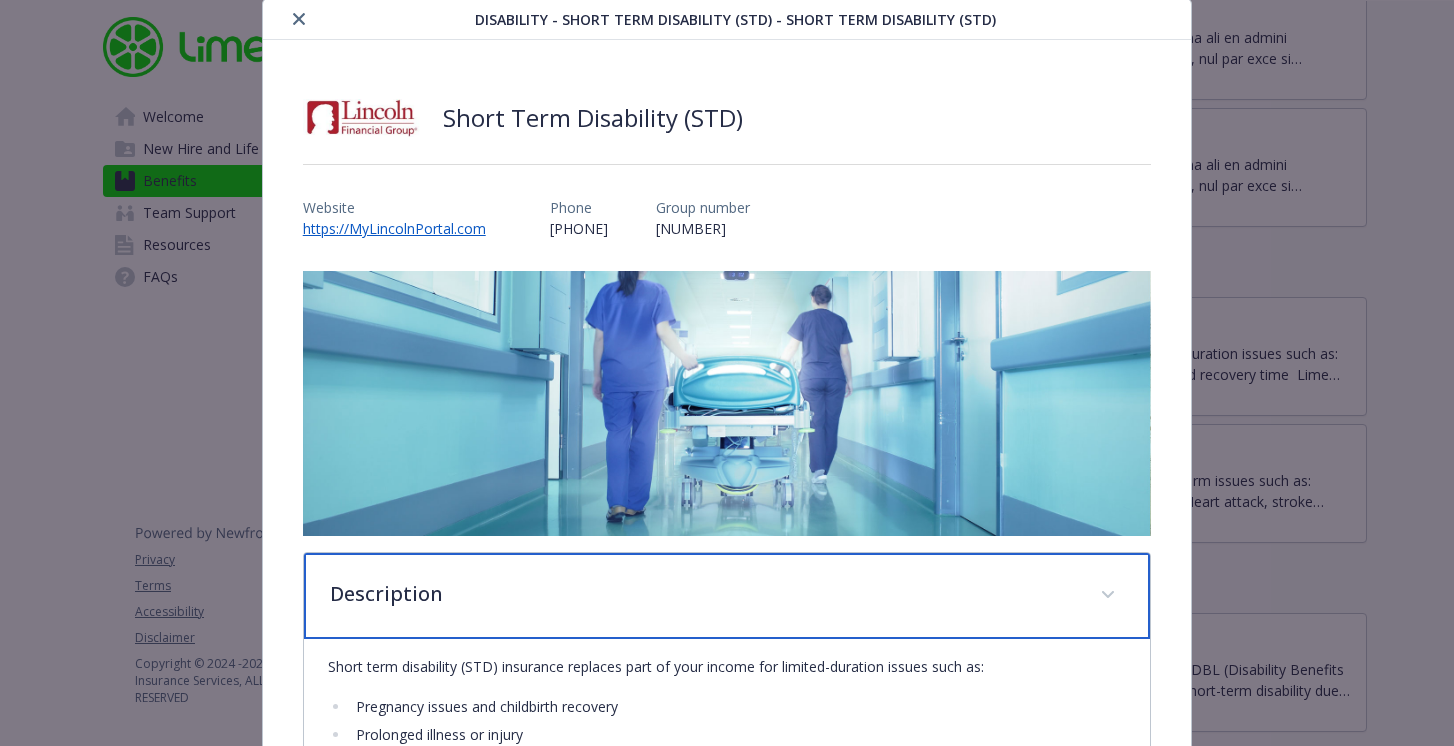 scroll, scrollTop: 0, scrollLeft: 0, axis: both 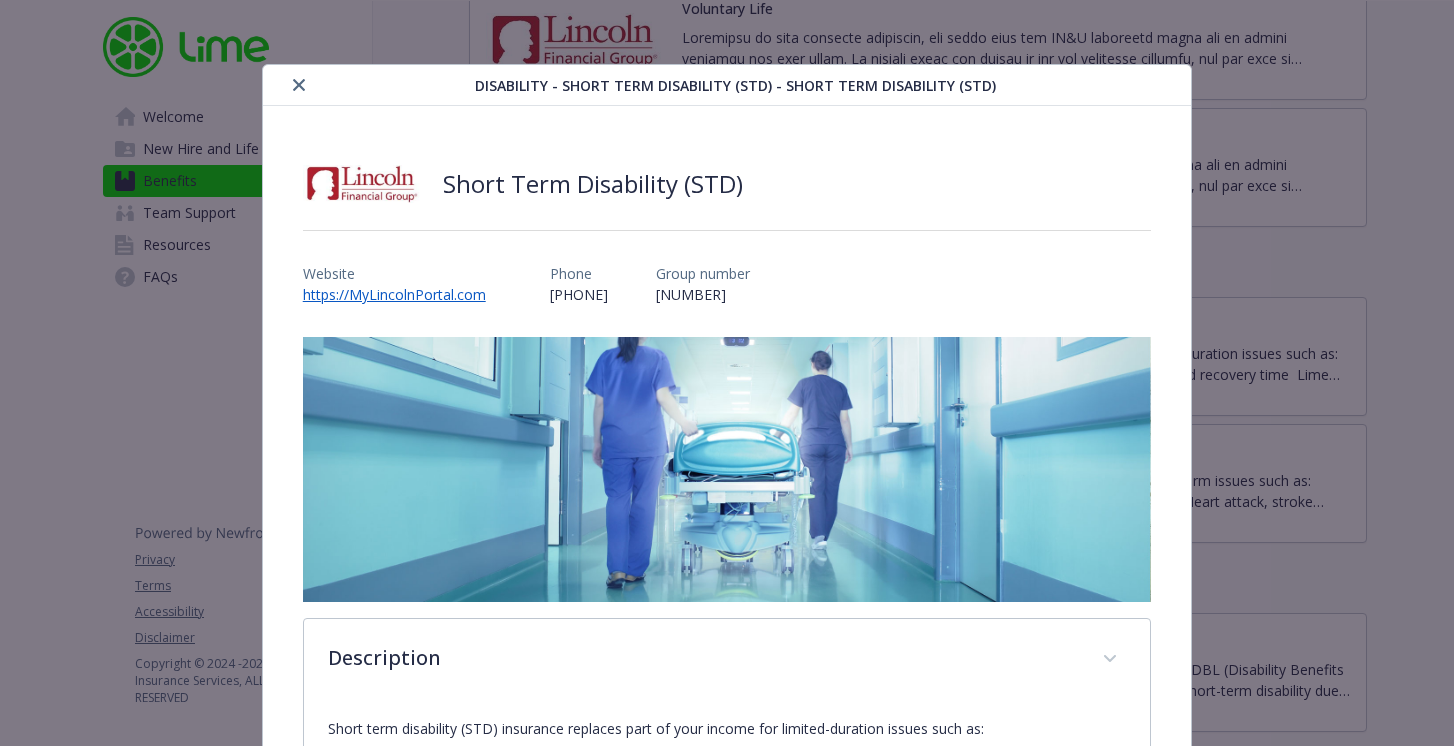 click 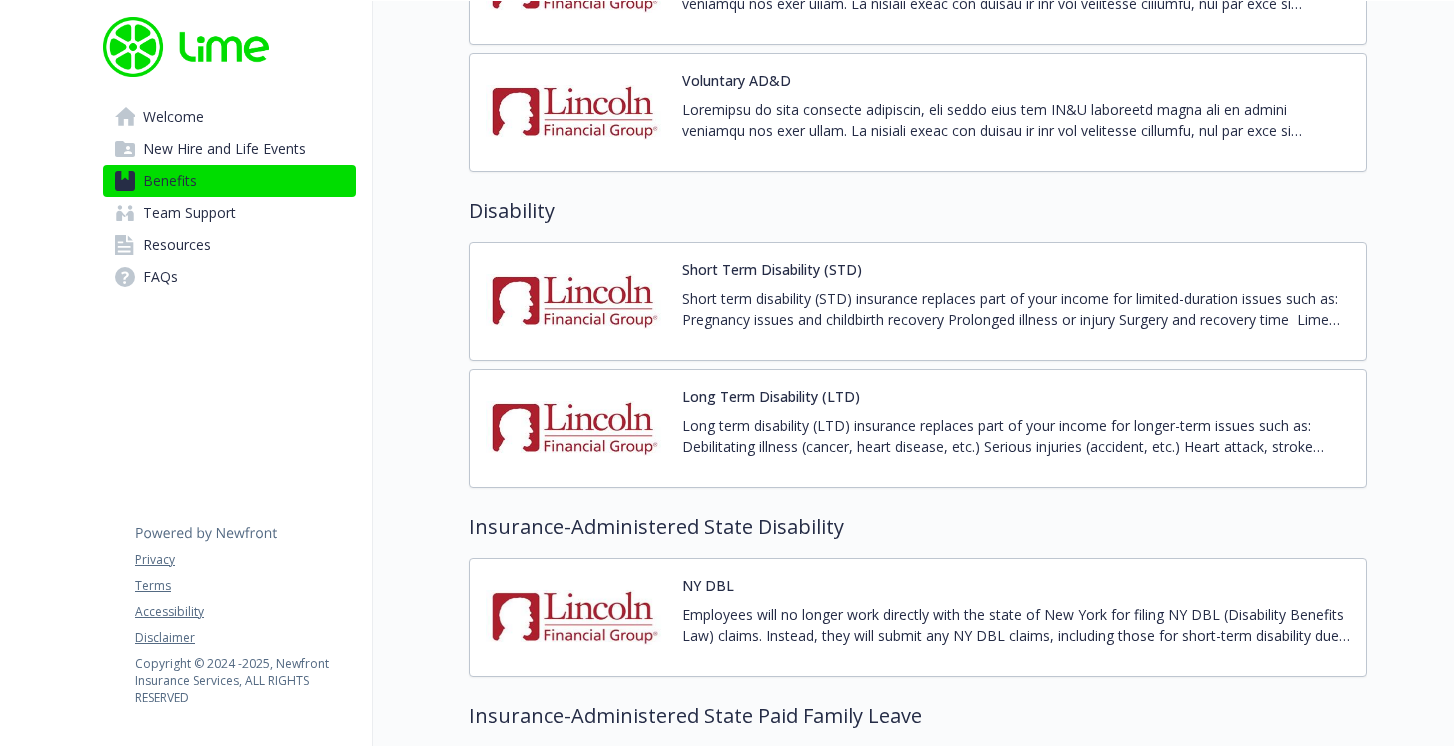 scroll, scrollTop: 1771, scrollLeft: 0, axis: vertical 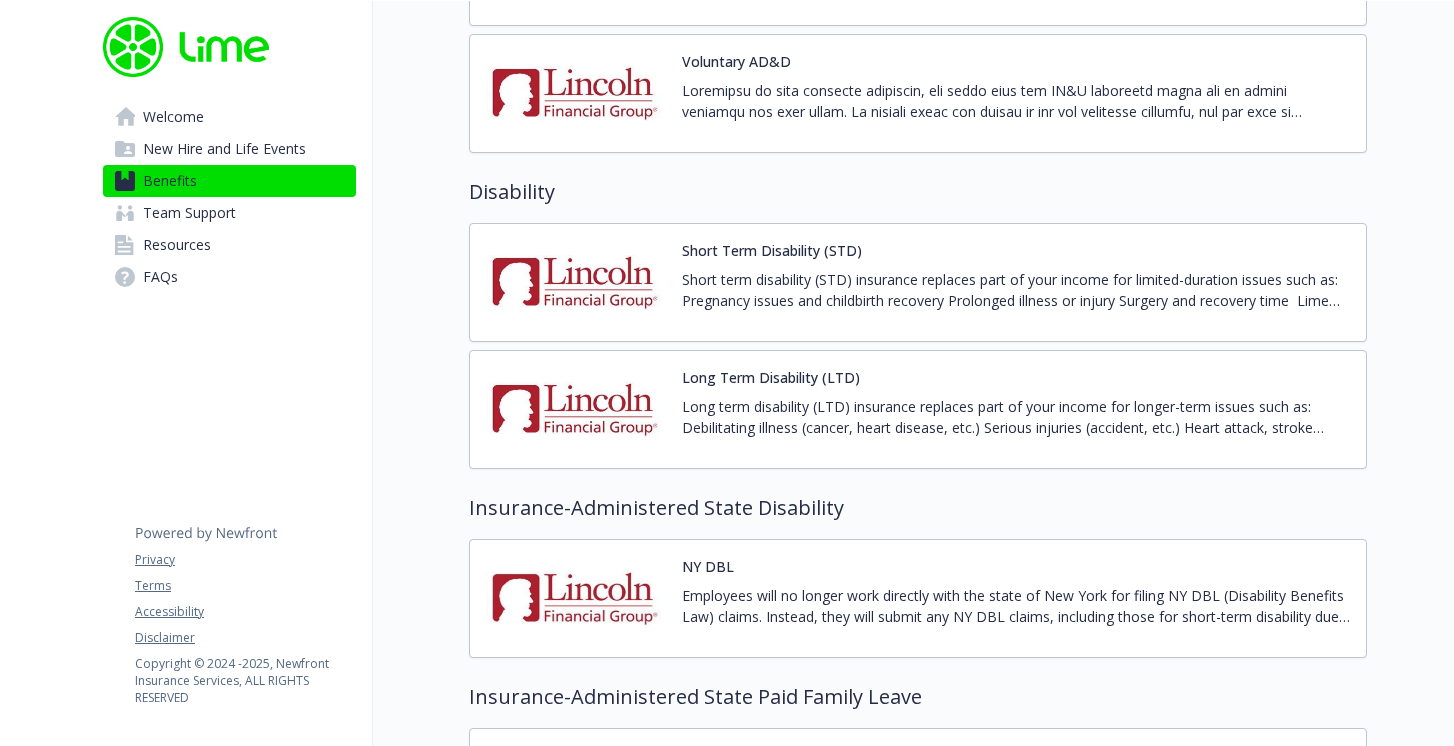 click at bounding box center [576, 409] 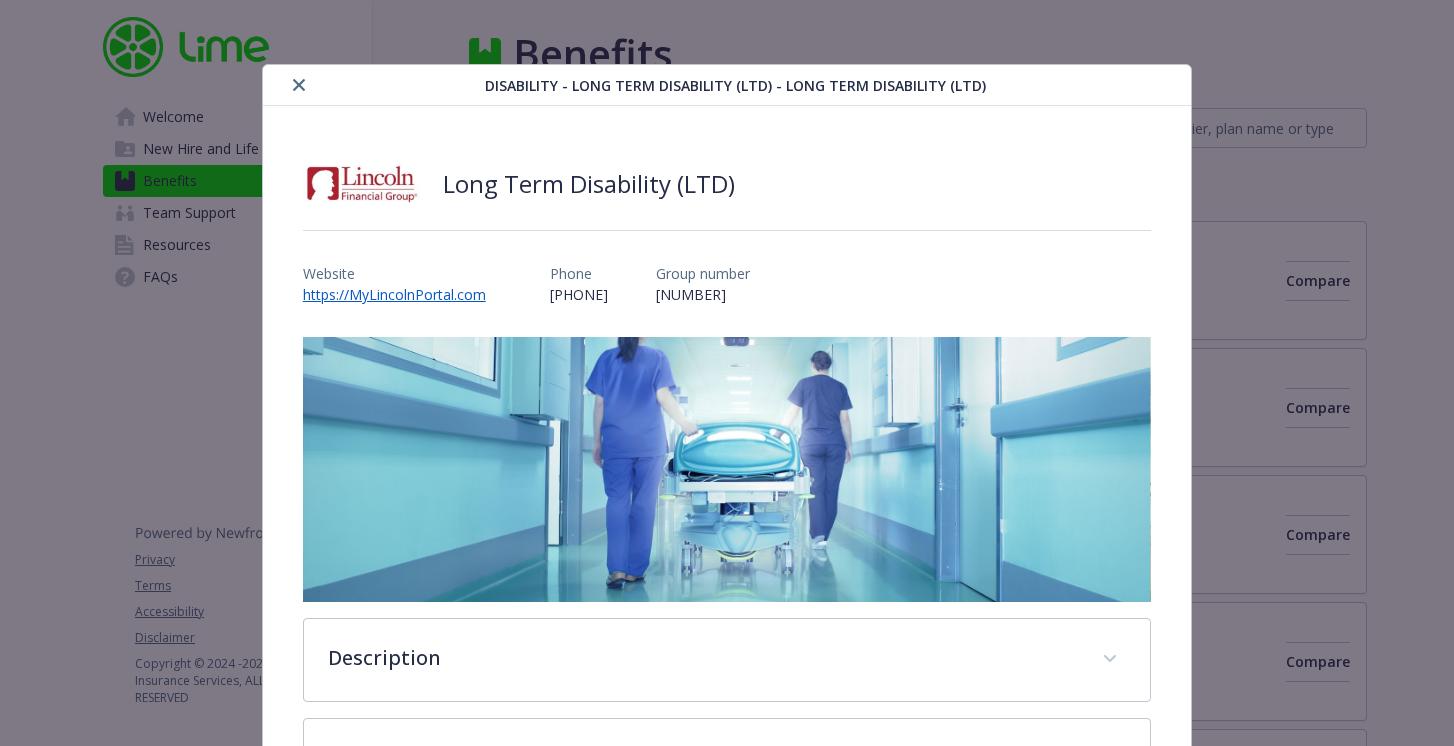 scroll, scrollTop: 1771, scrollLeft: 0, axis: vertical 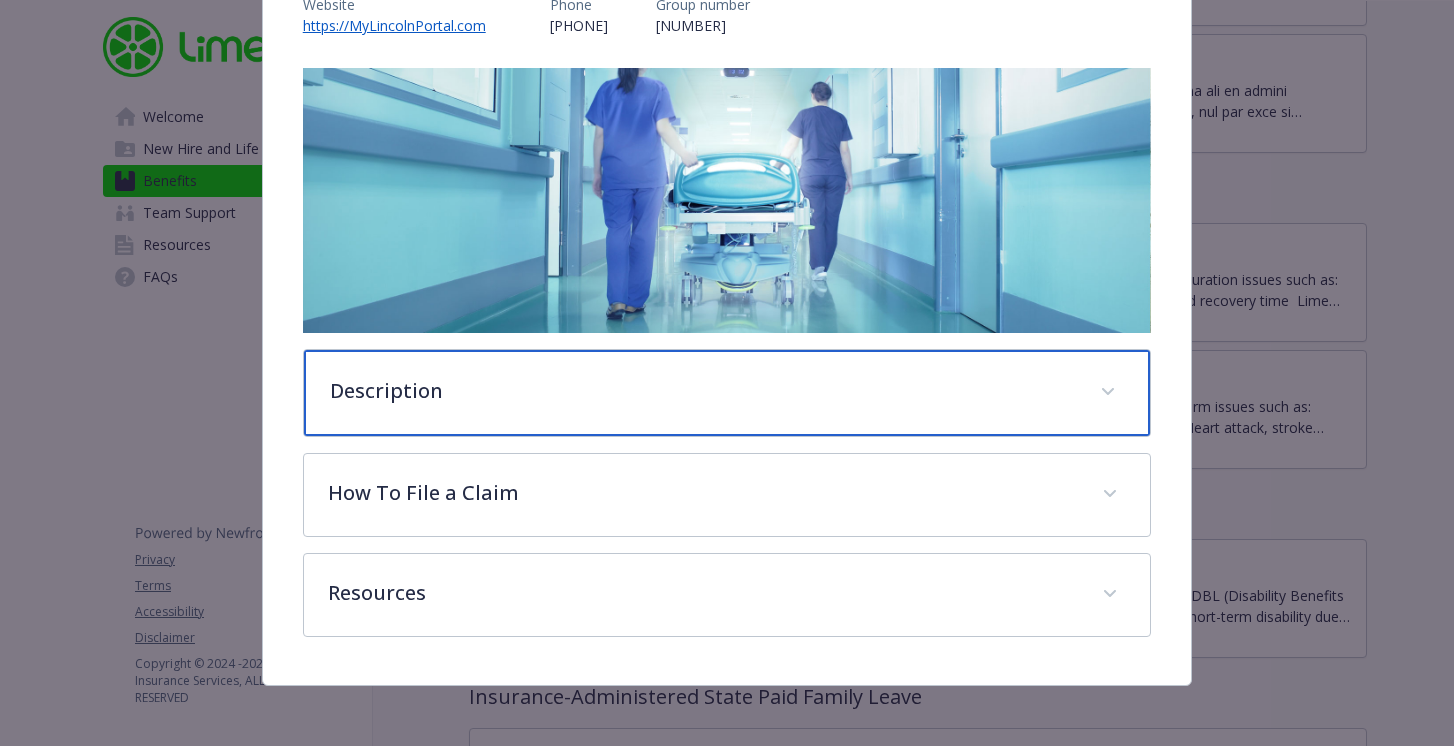 click on "Description" at bounding box center (703, 391) 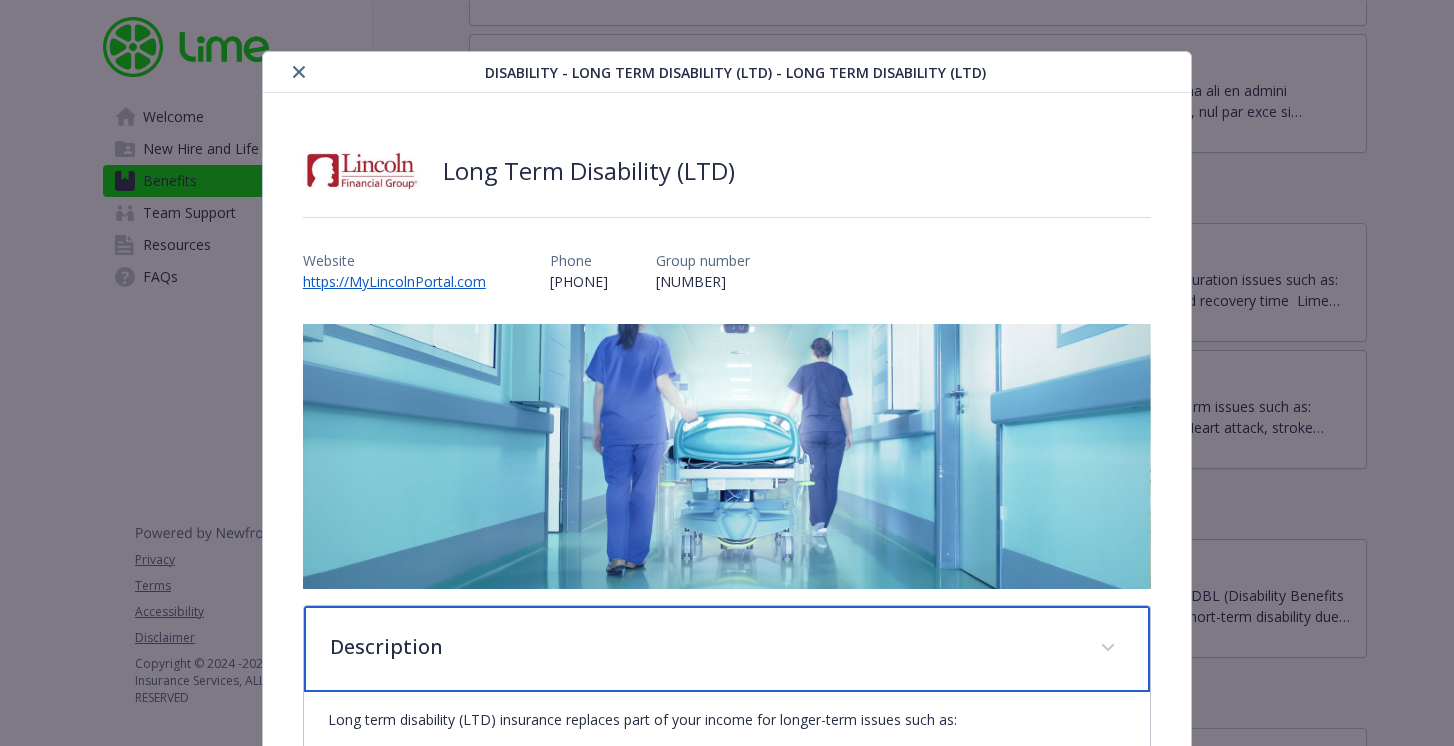 scroll, scrollTop: 11, scrollLeft: 0, axis: vertical 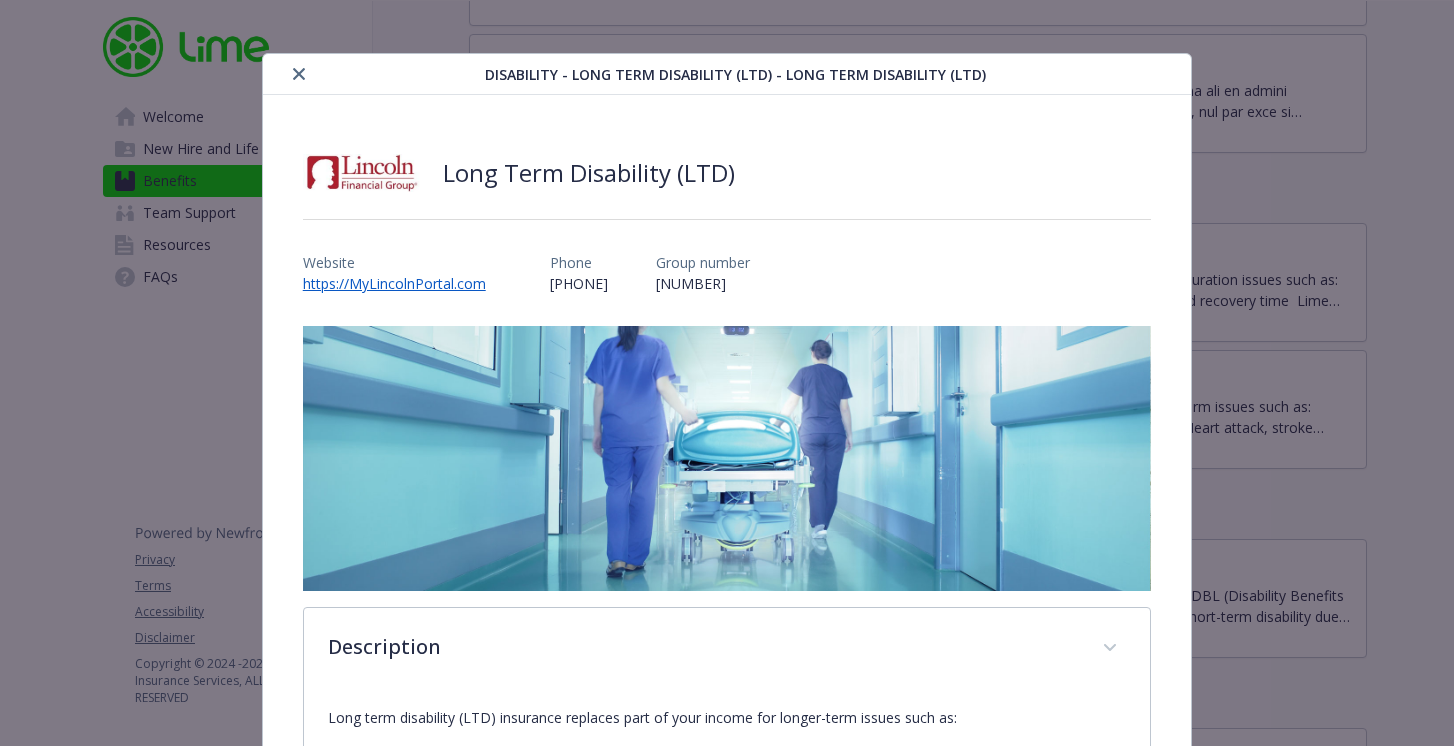 click 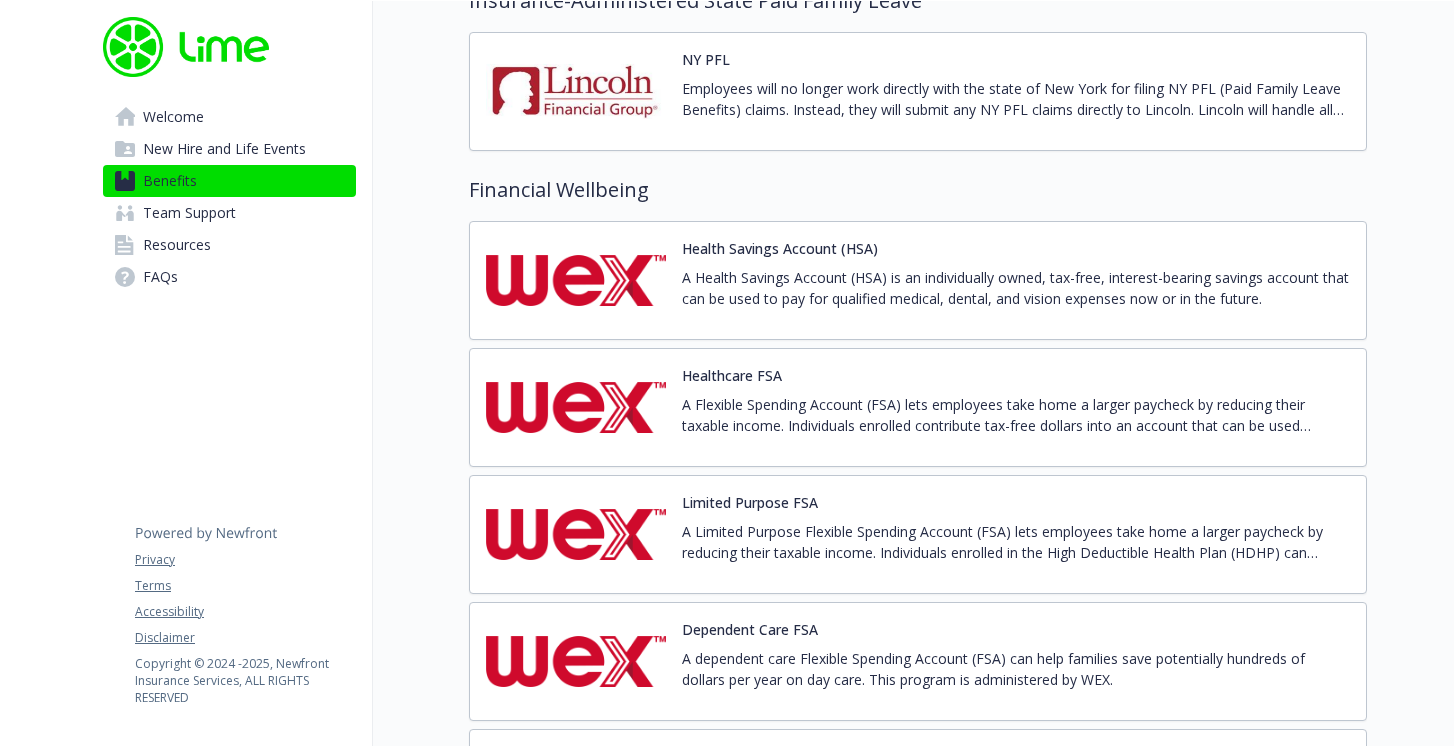 scroll, scrollTop: 2477, scrollLeft: 0, axis: vertical 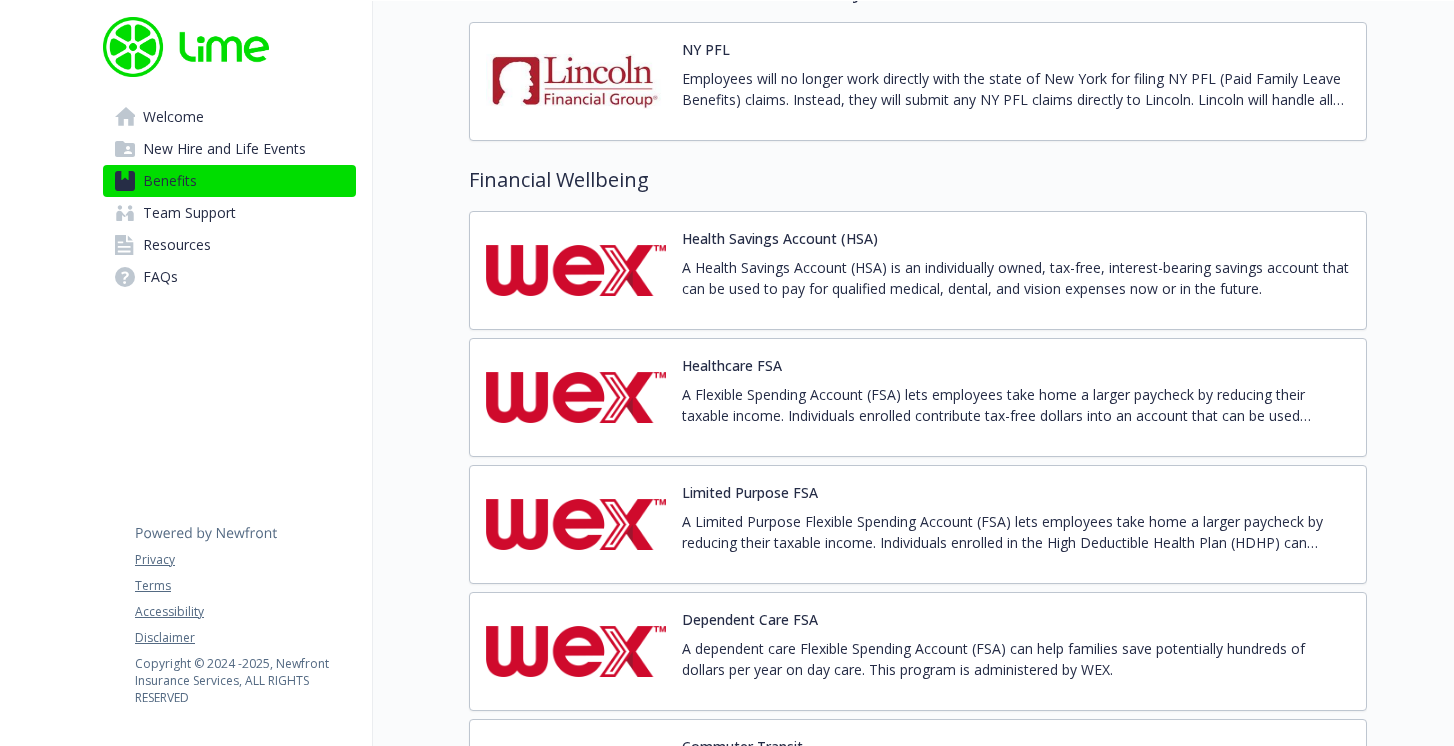 click at bounding box center [576, 397] 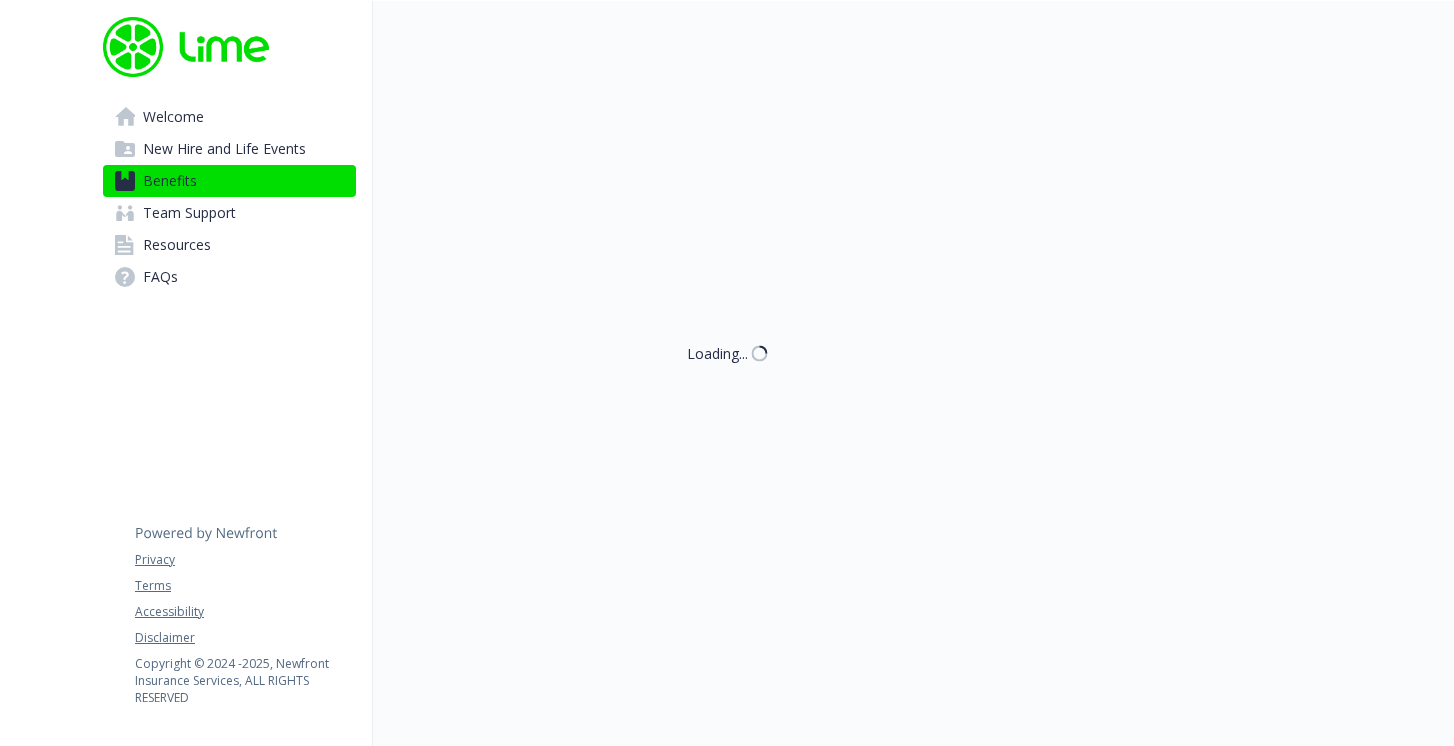 scroll, scrollTop: 2477, scrollLeft: 0, axis: vertical 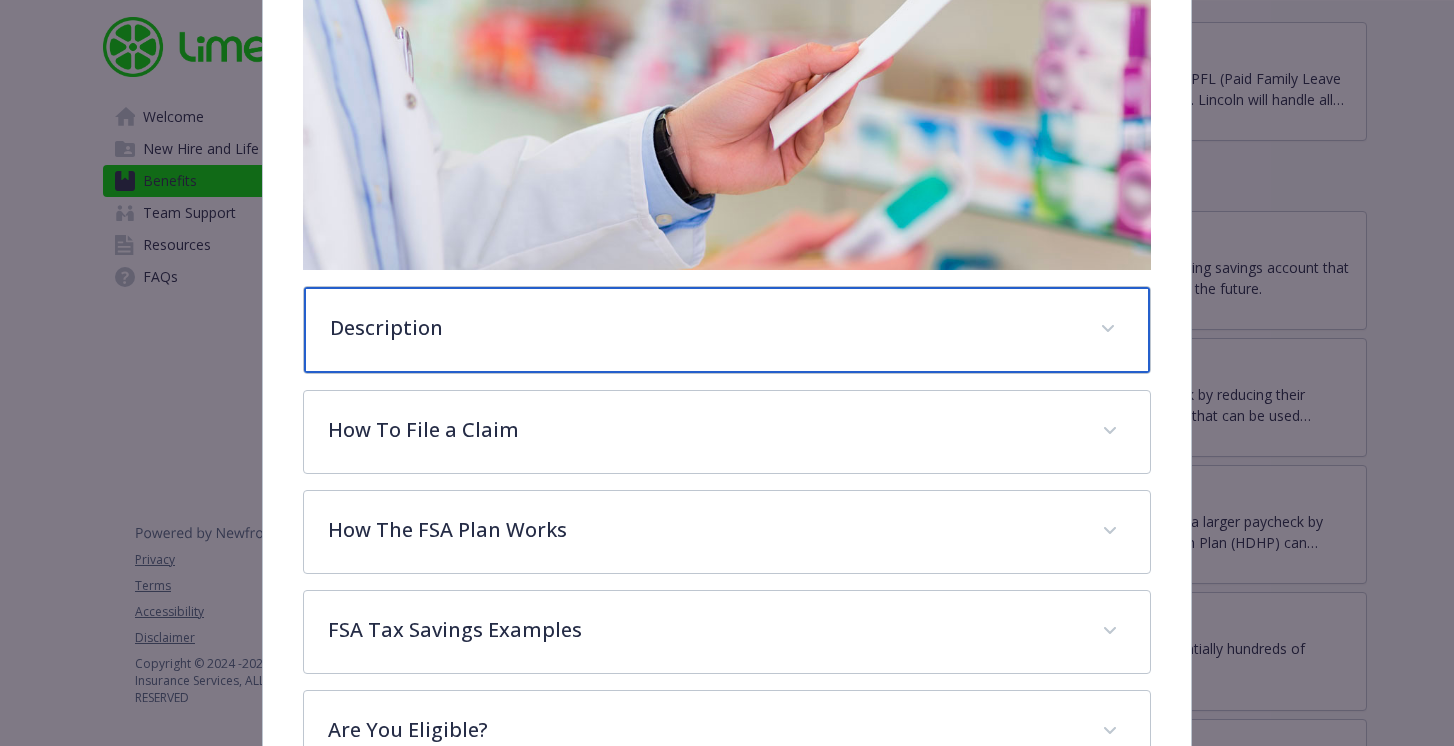 click on "Description" at bounding box center [703, 328] 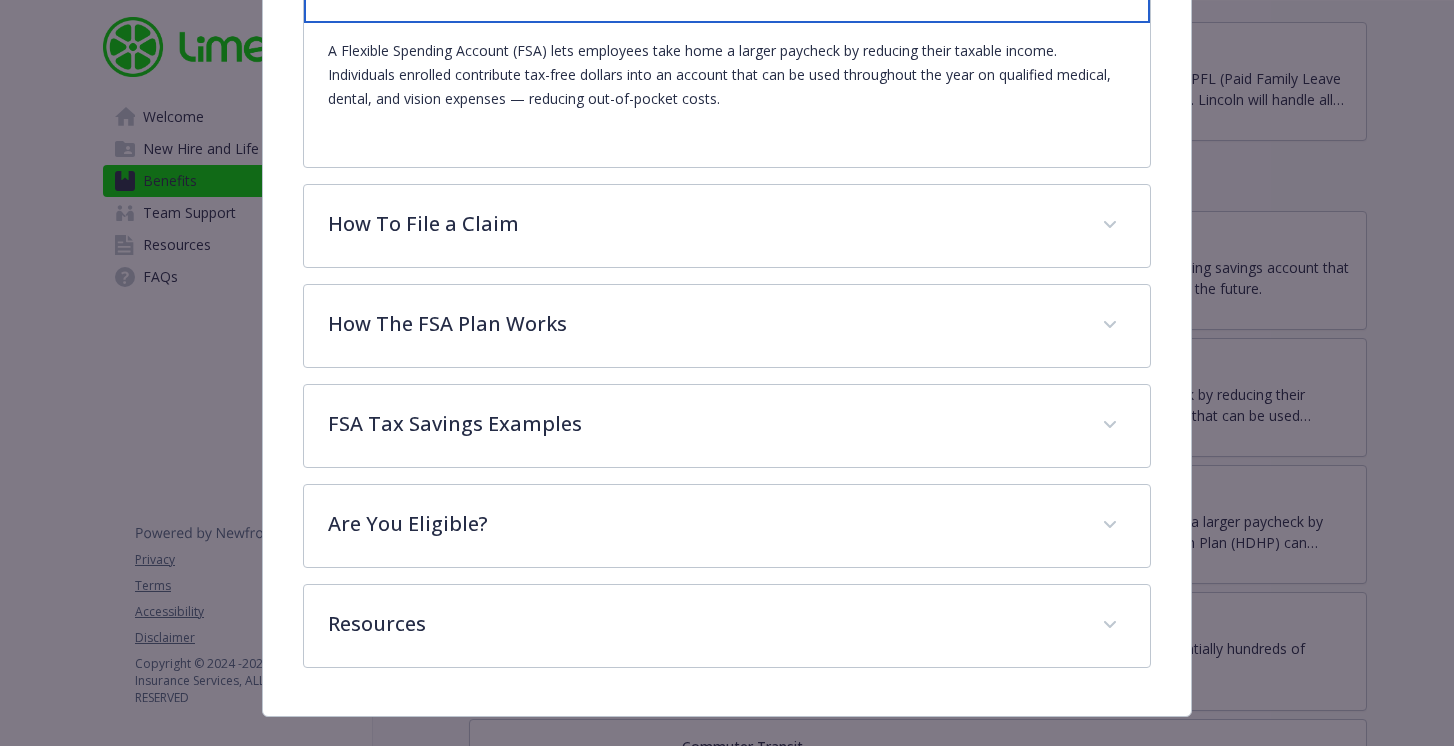 scroll, scrollTop: 710, scrollLeft: 0, axis: vertical 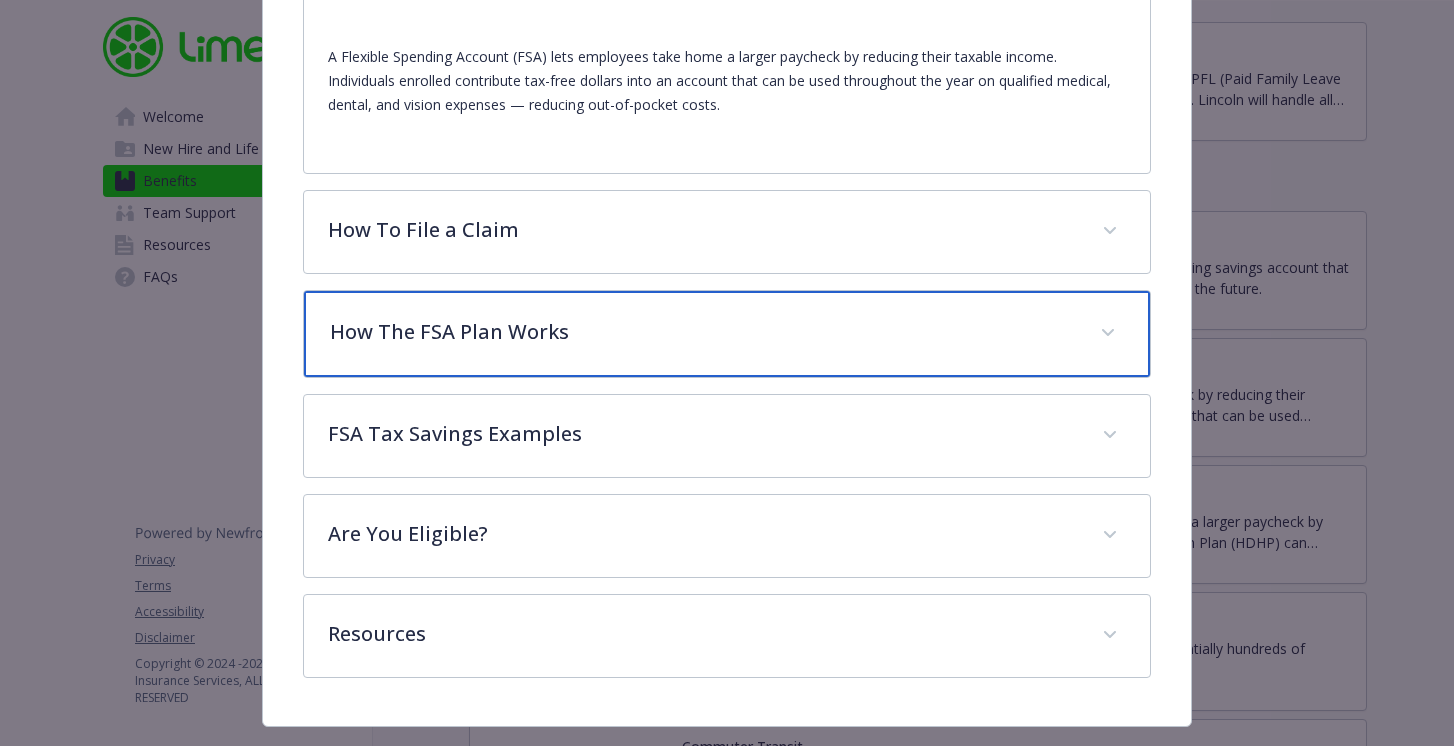 click on "How The FSA Plan Works" at bounding box center (703, 332) 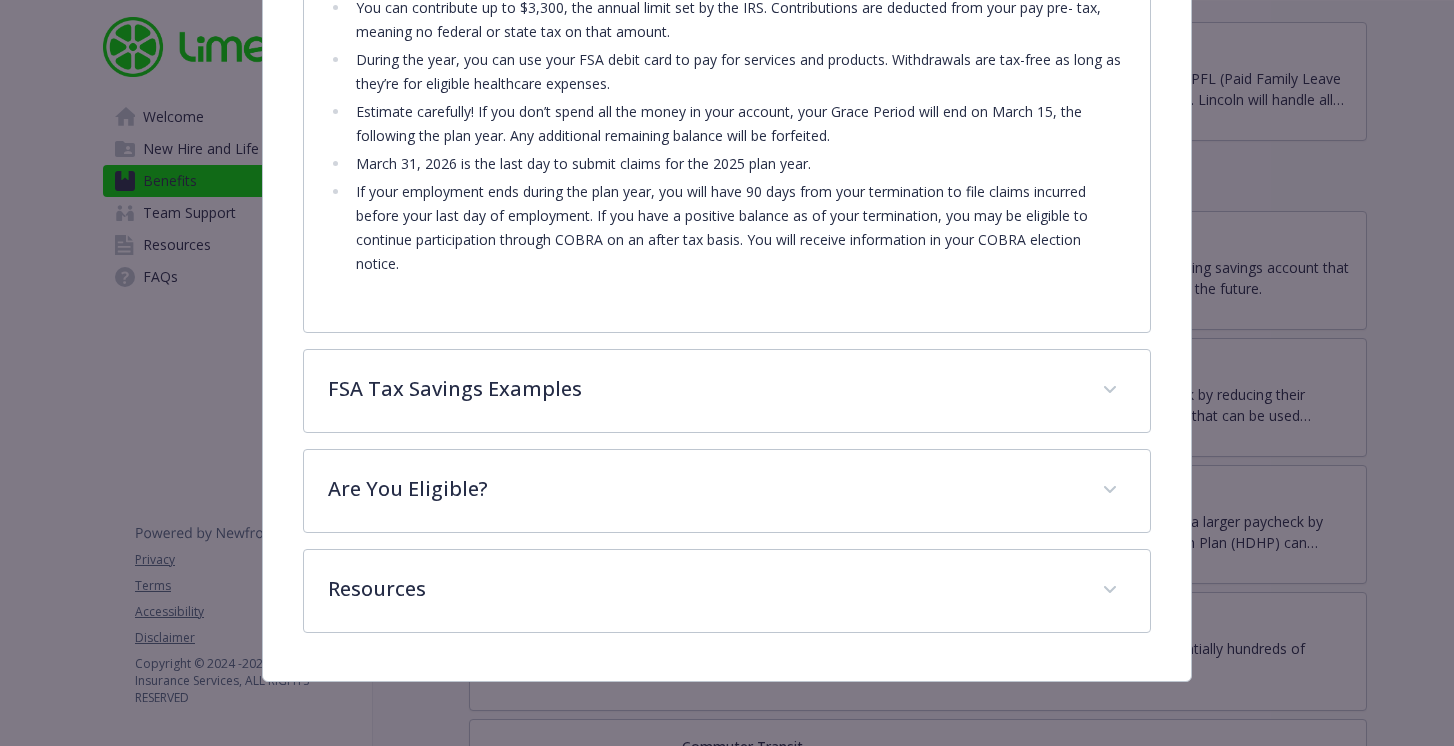 scroll, scrollTop: 1202, scrollLeft: 0, axis: vertical 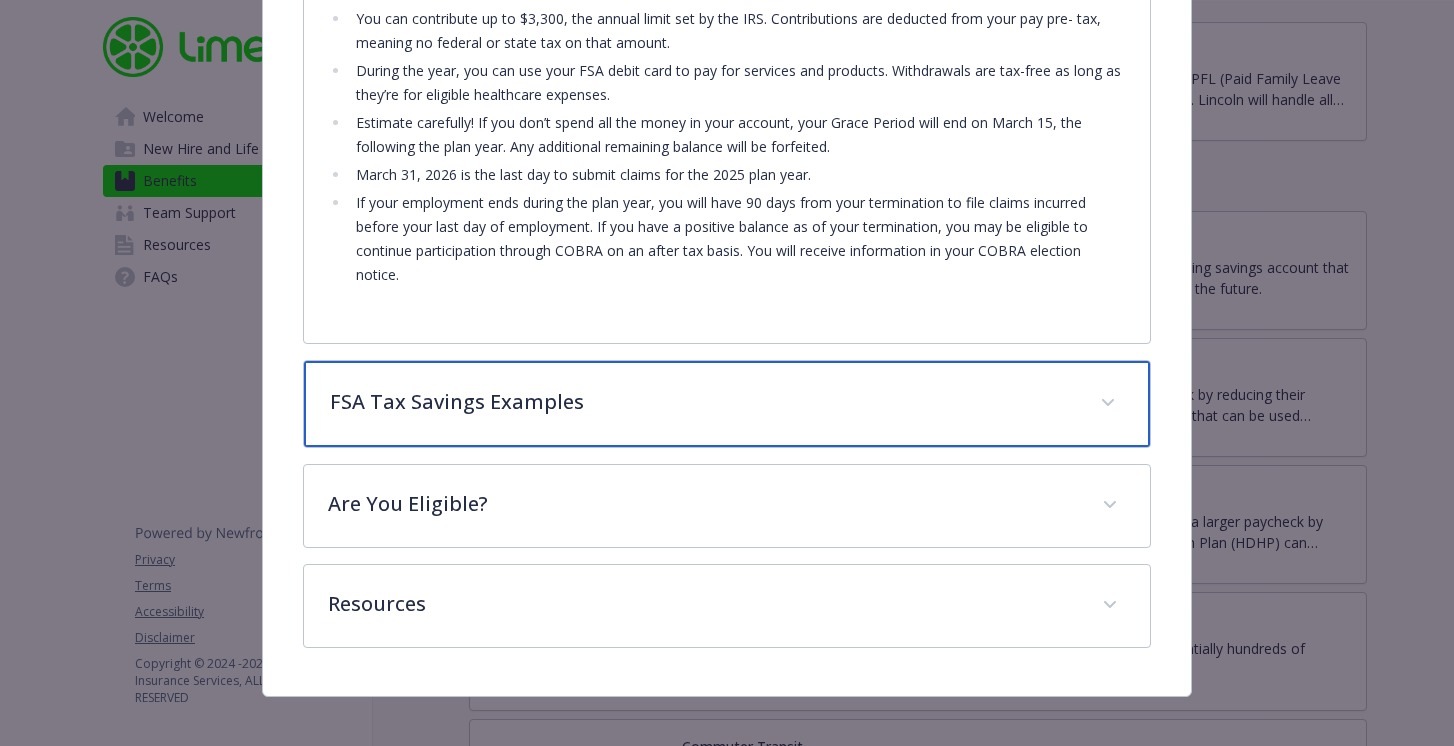click on "FSA Tax Savings Examples" at bounding box center [703, 402] 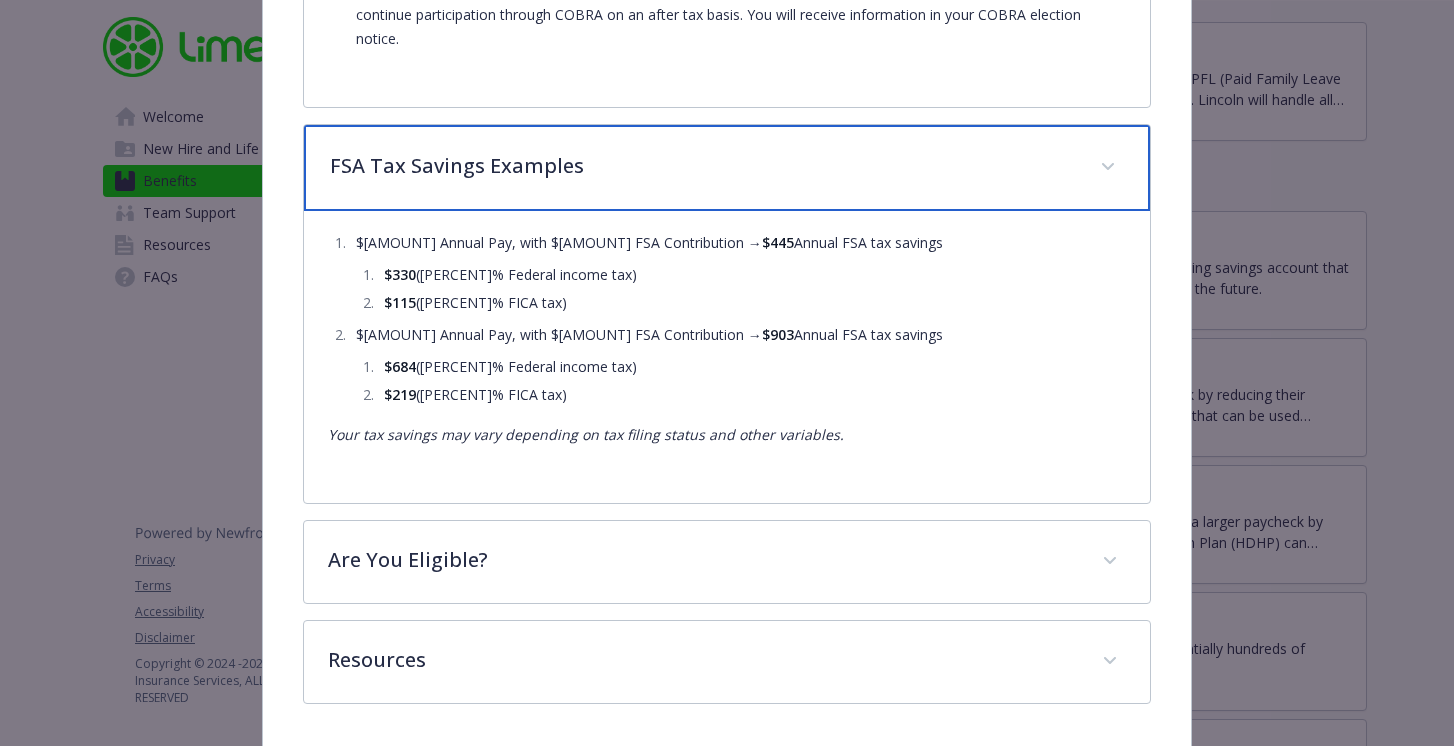scroll, scrollTop: 1440, scrollLeft: 0, axis: vertical 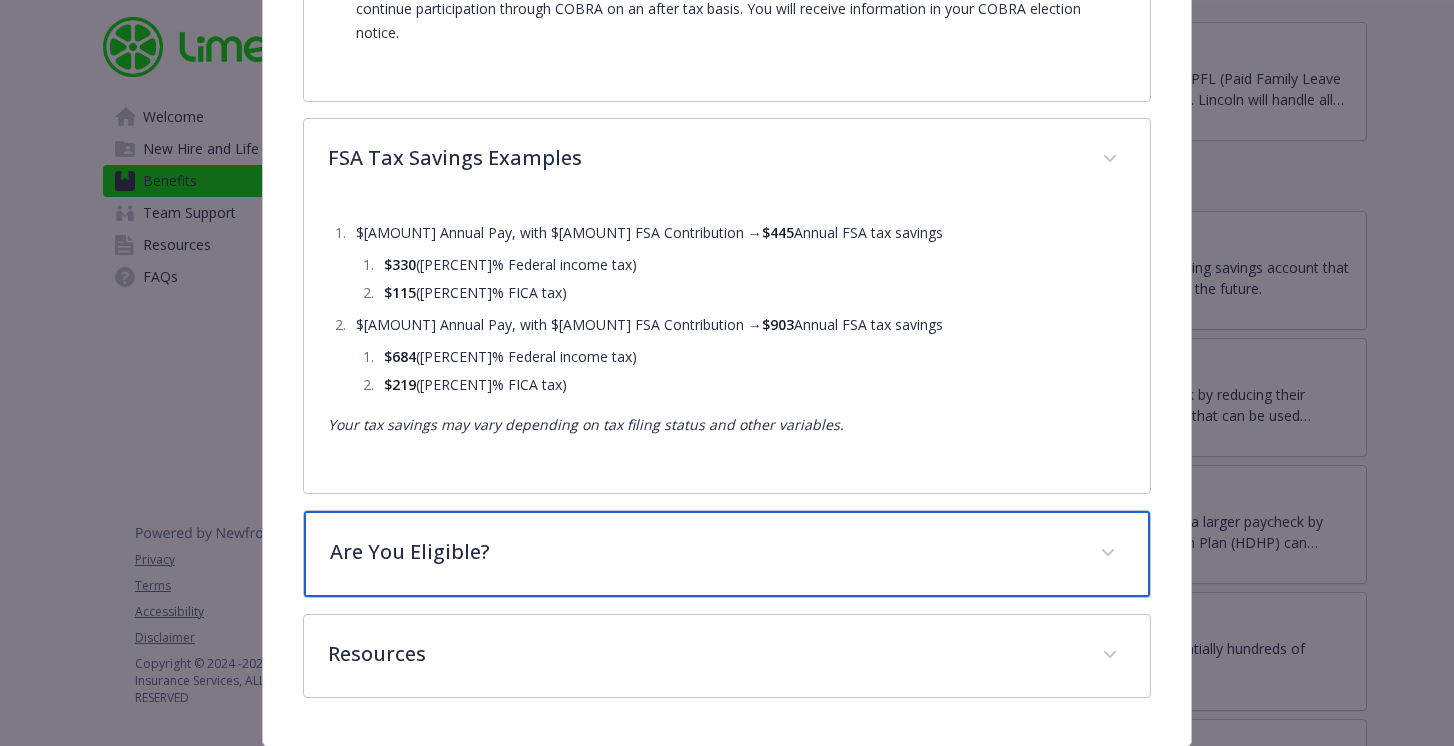 click on "Are You Eligible?" at bounding box center [703, 552] 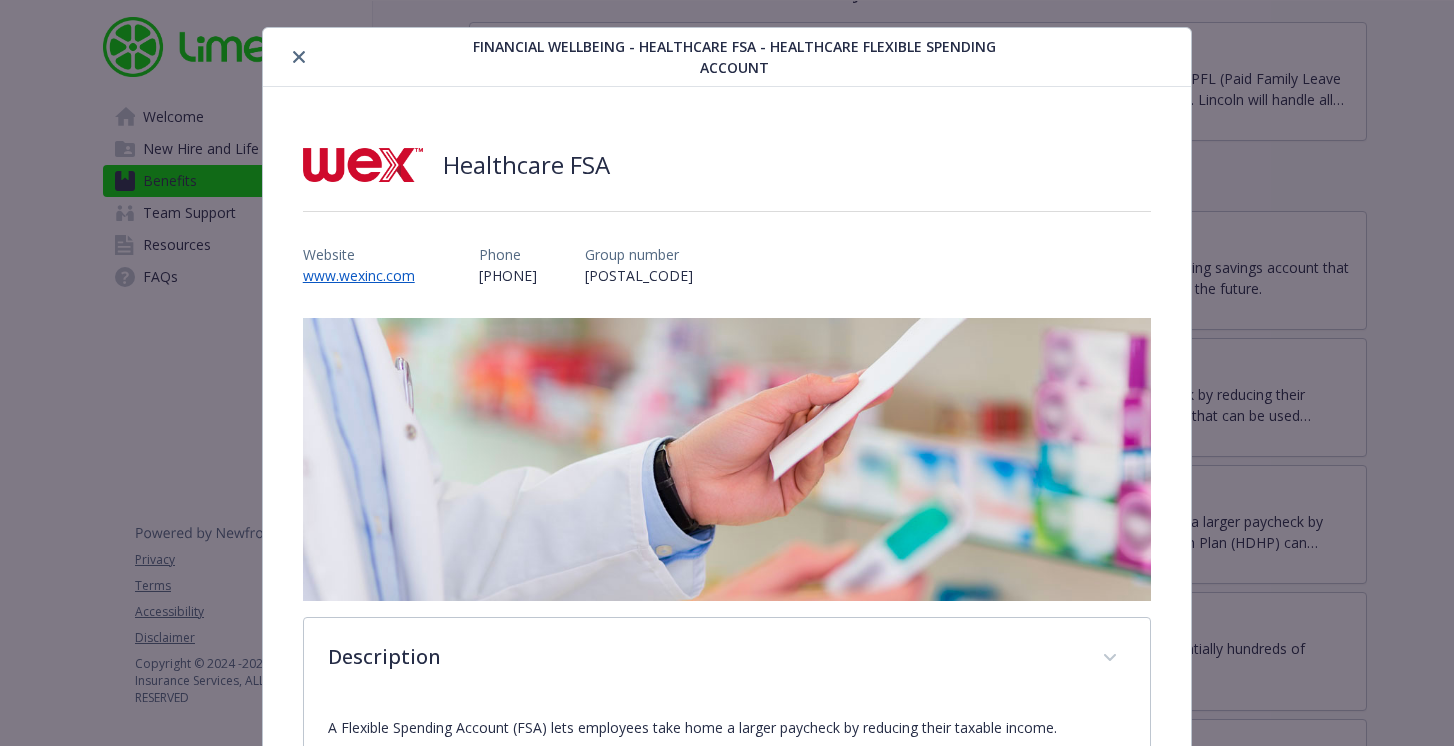scroll, scrollTop: 0, scrollLeft: 0, axis: both 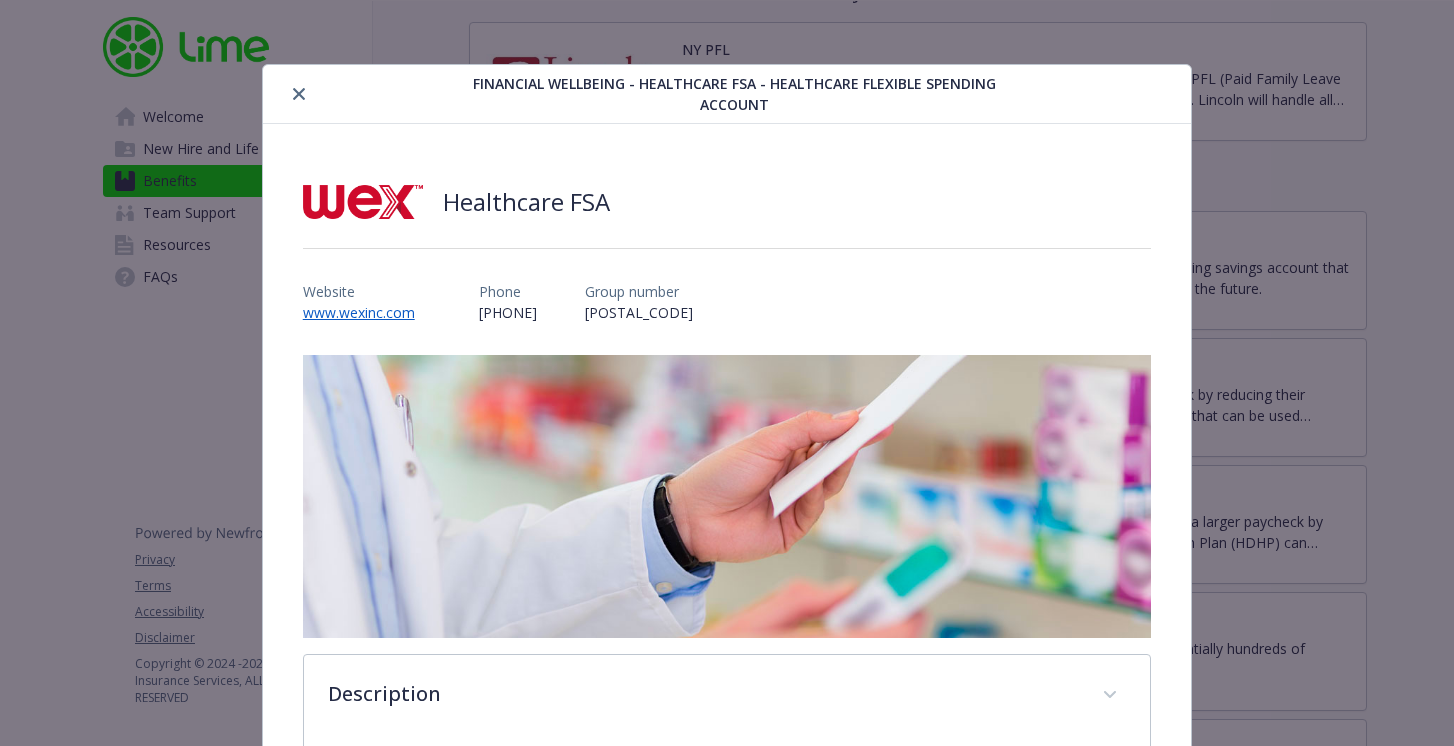 click 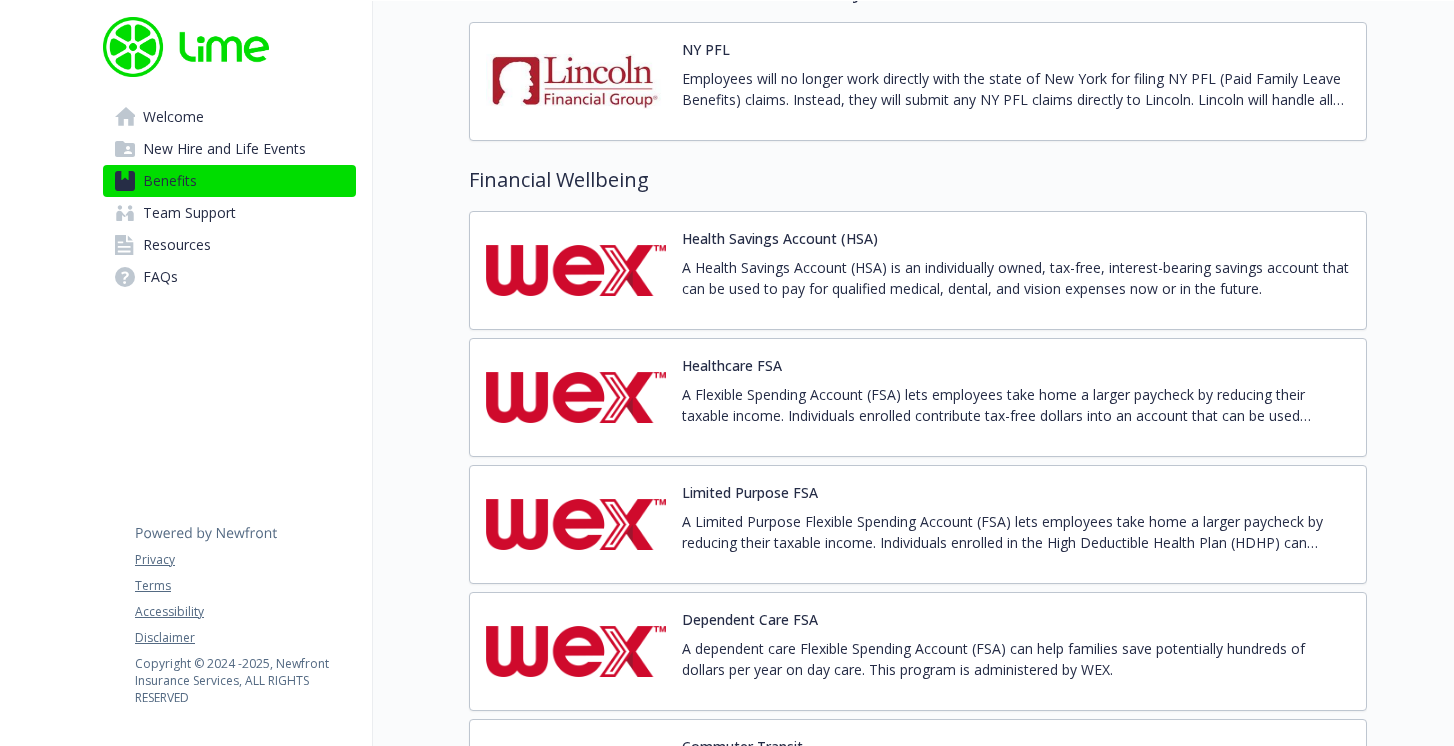 click on "Health Savings Account (HSA)" at bounding box center (780, 238) 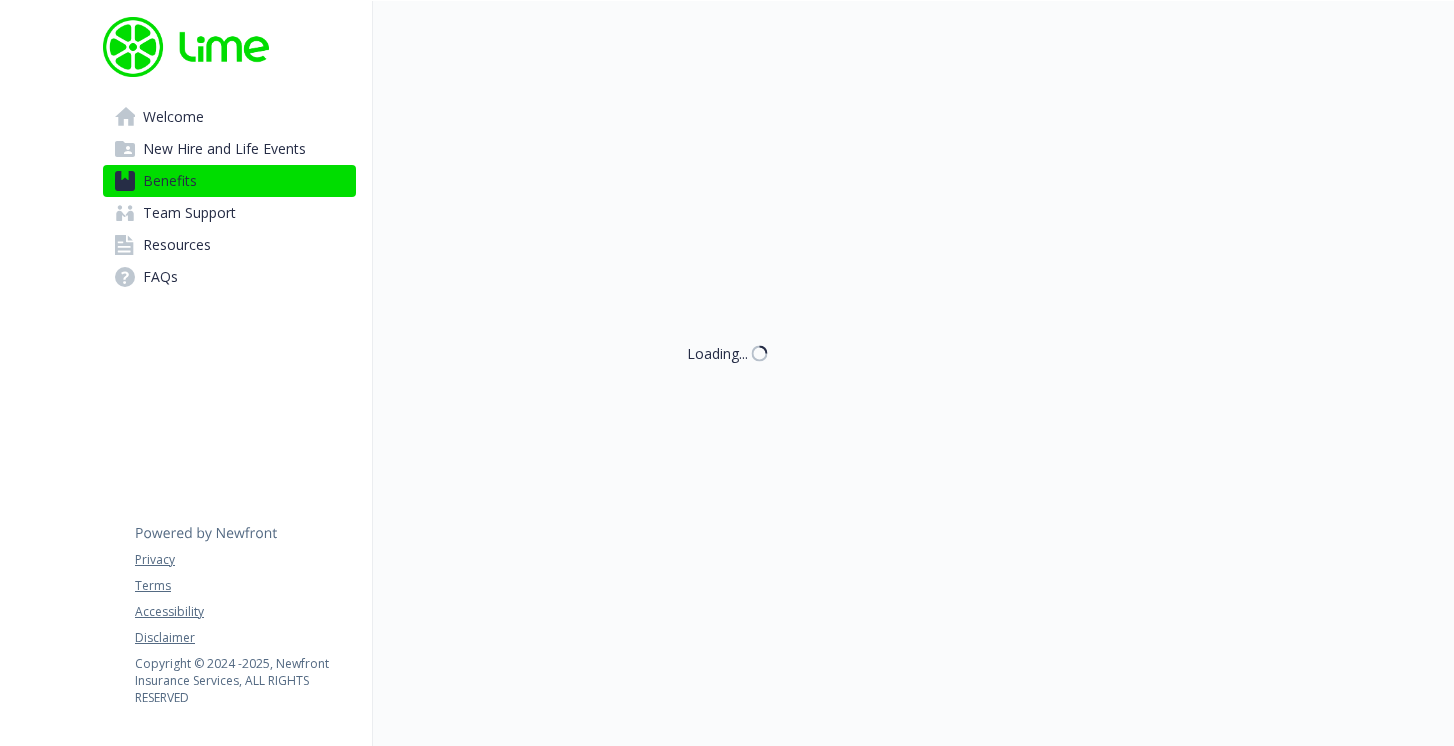 scroll, scrollTop: 2477, scrollLeft: 0, axis: vertical 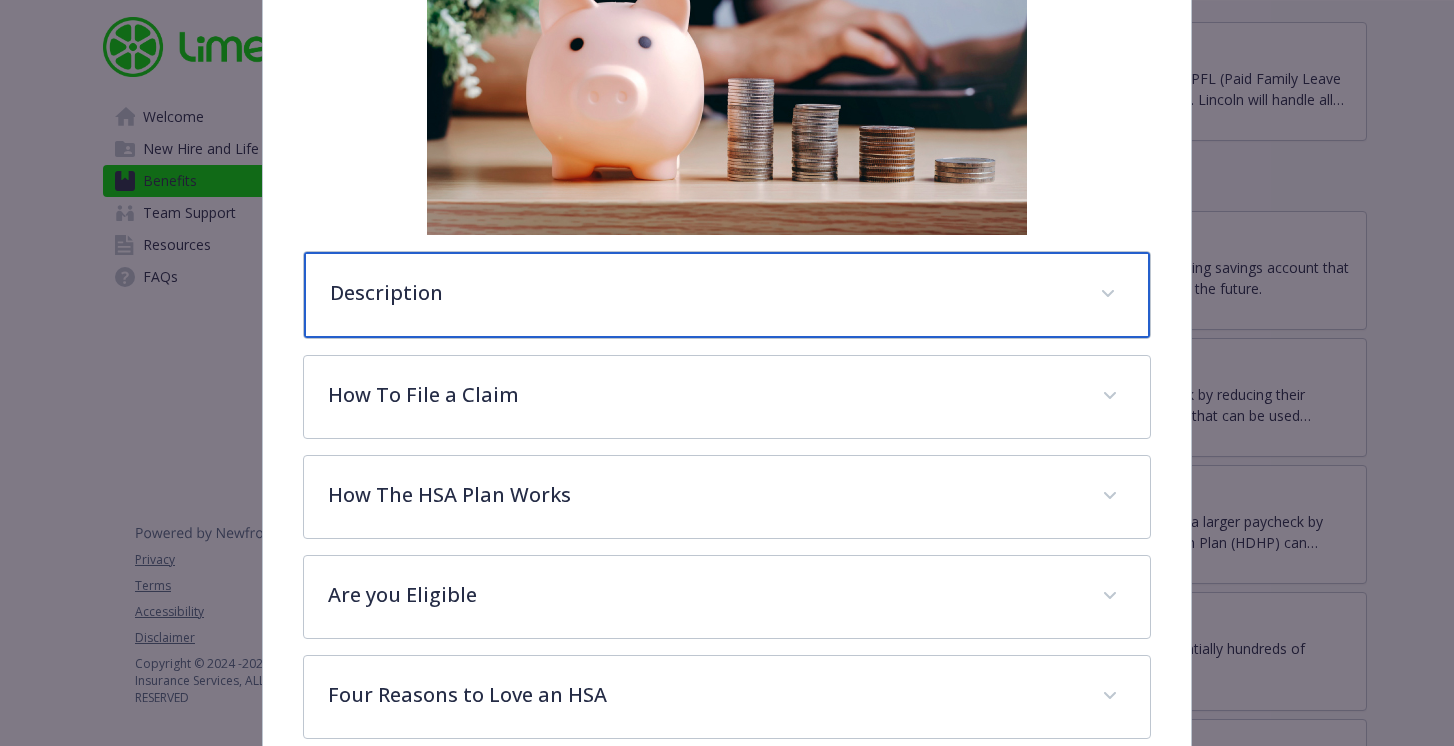 click on "Description" at bounding box center [703, 293] 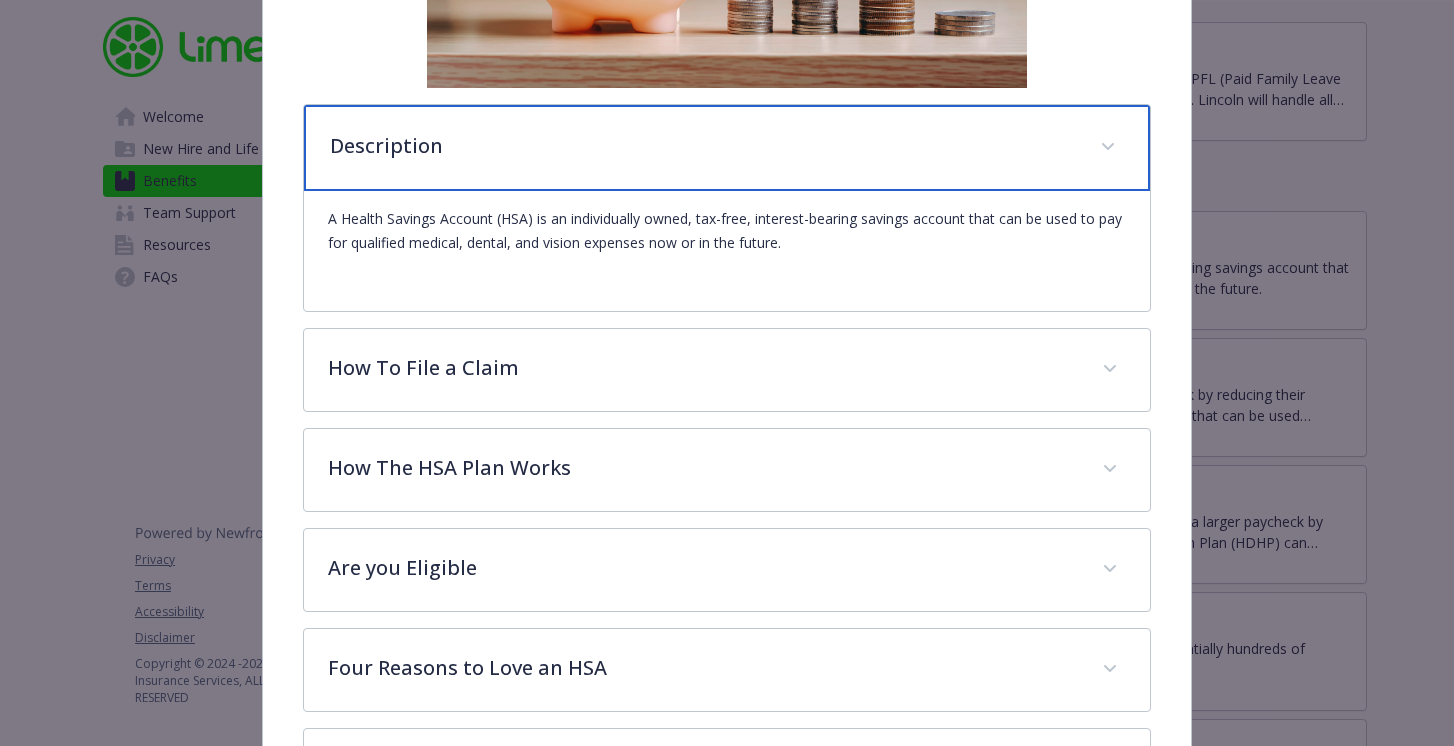 scroll, scrollTop: 669, scrollLeft: 0, axis: vertical 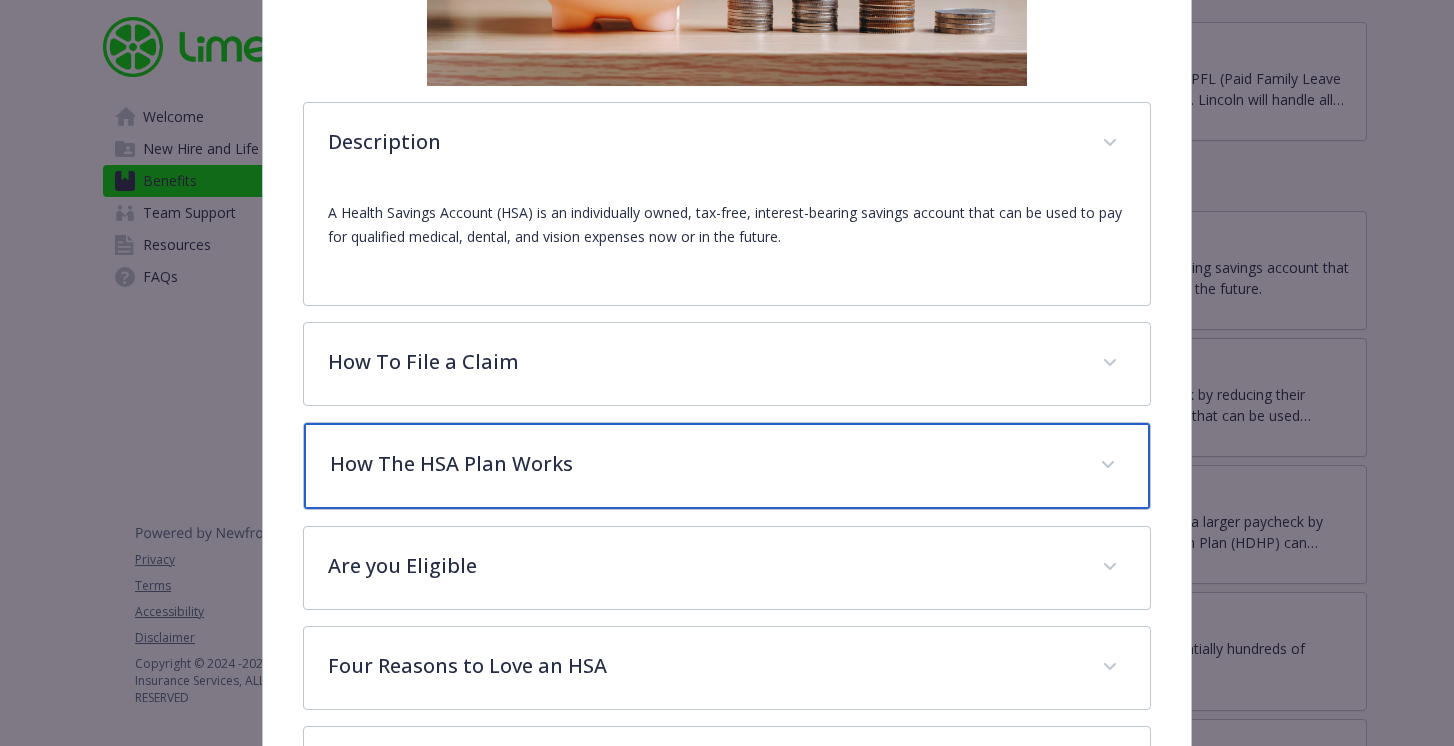 click on "How The HSA Plan Works" at bounding box center (703, 464) 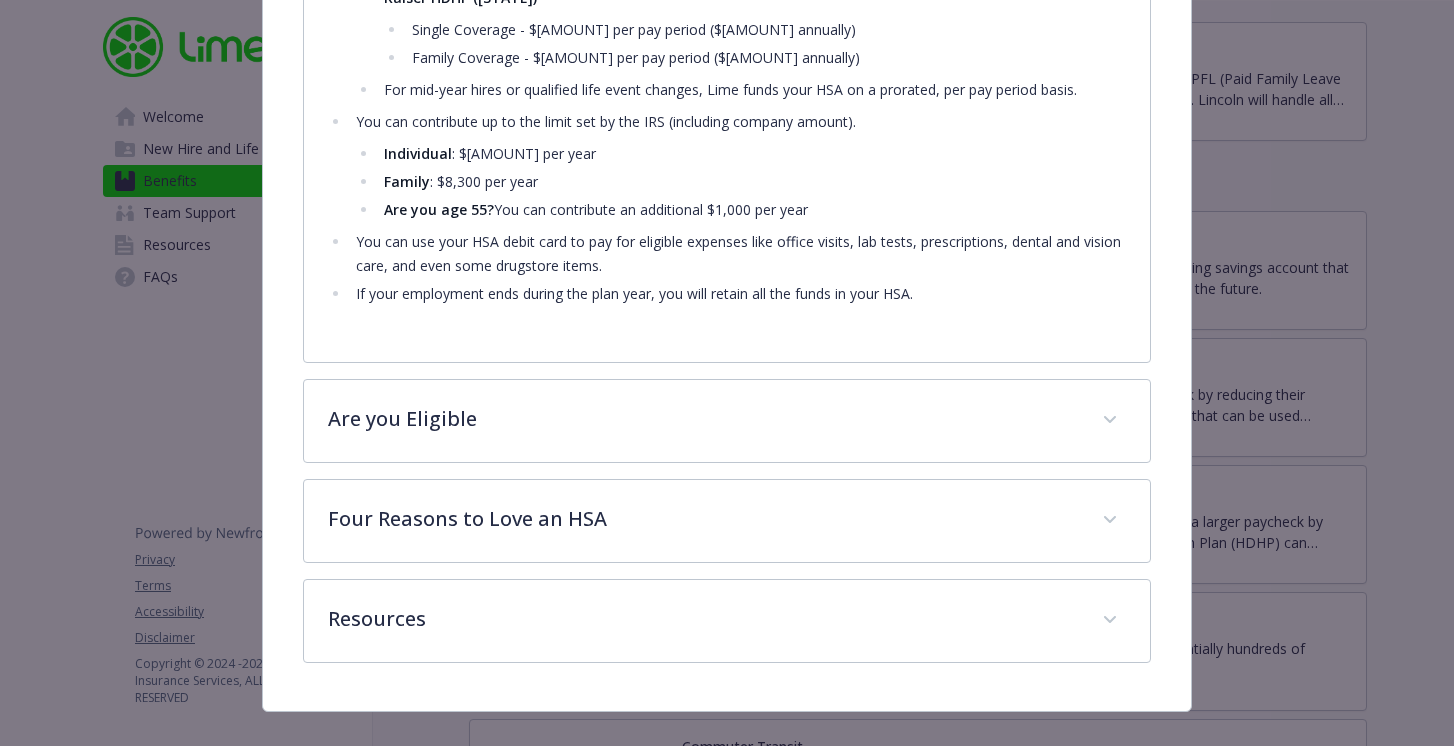 scroll, scrollTop: 1394, scrollLeft: 0, axis: vertical 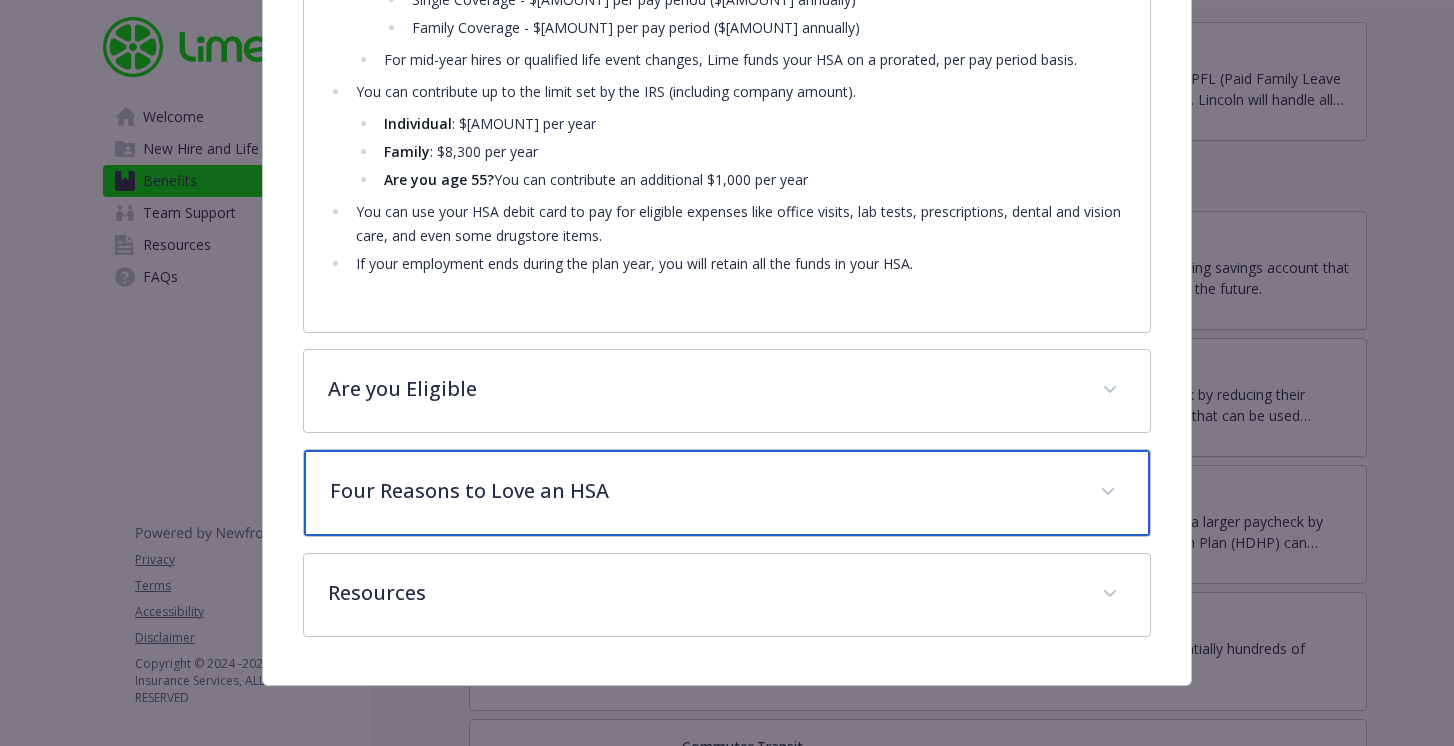 click on "Four Reasons to Love an HSA" at bounding box center (703, 491) 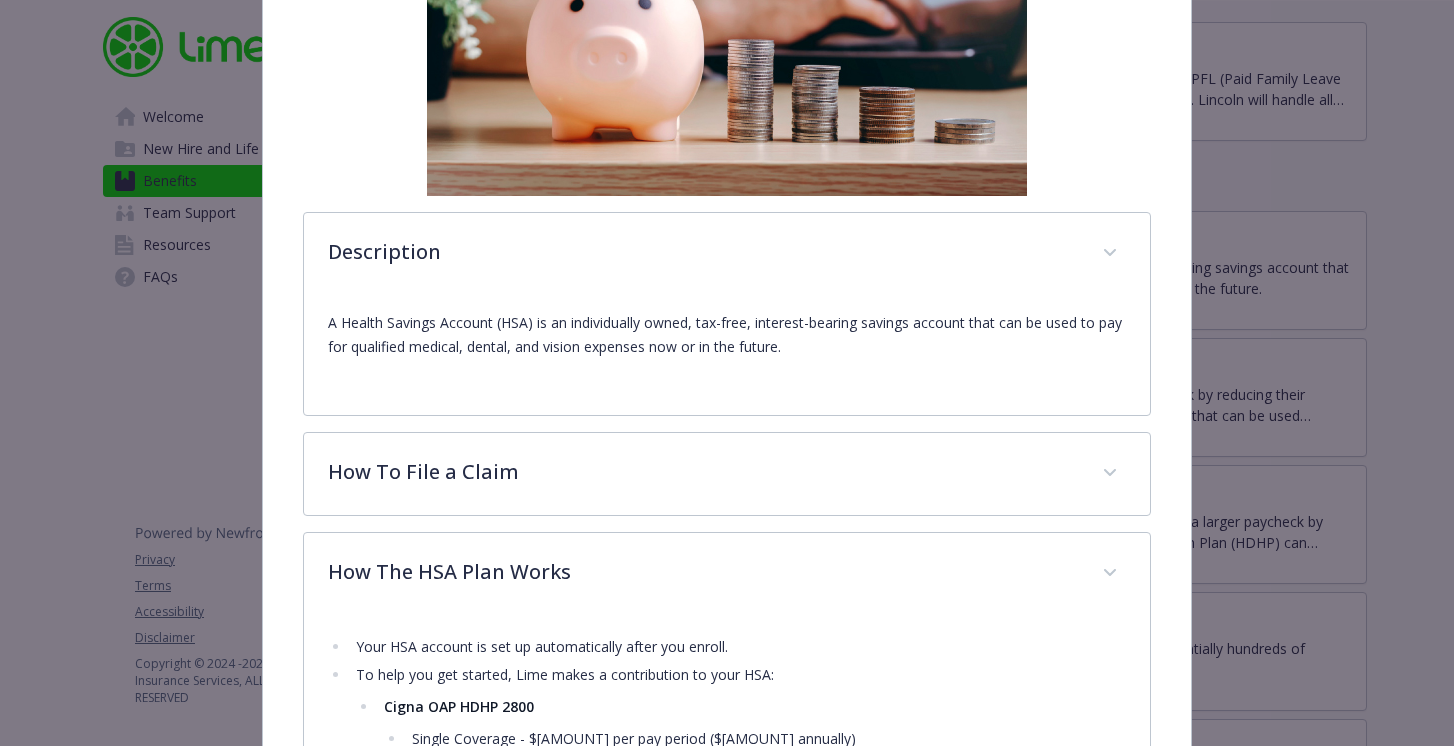 scroll, scrollTop: 544, scrollLeft: 0, axis: vertical 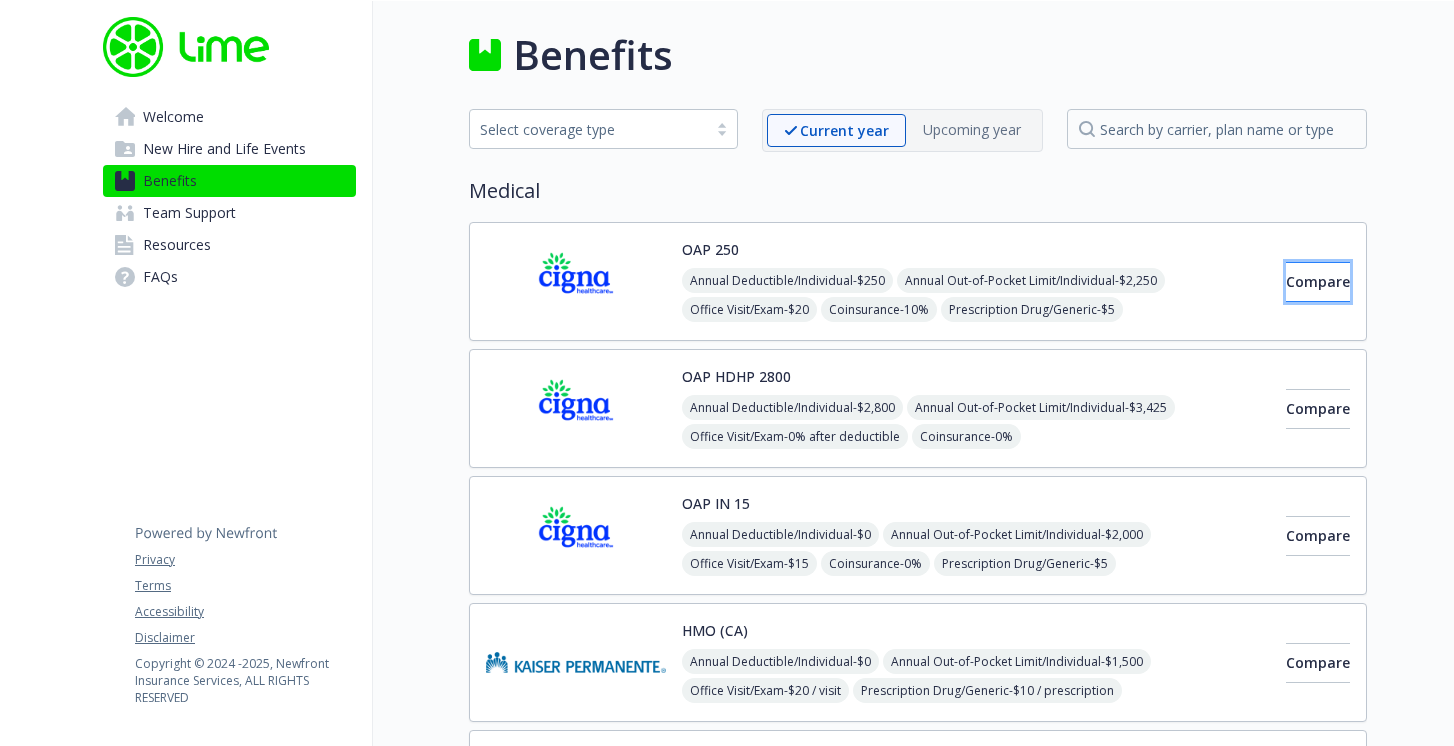 click on "Compare" at bounding box center [1318, 281] 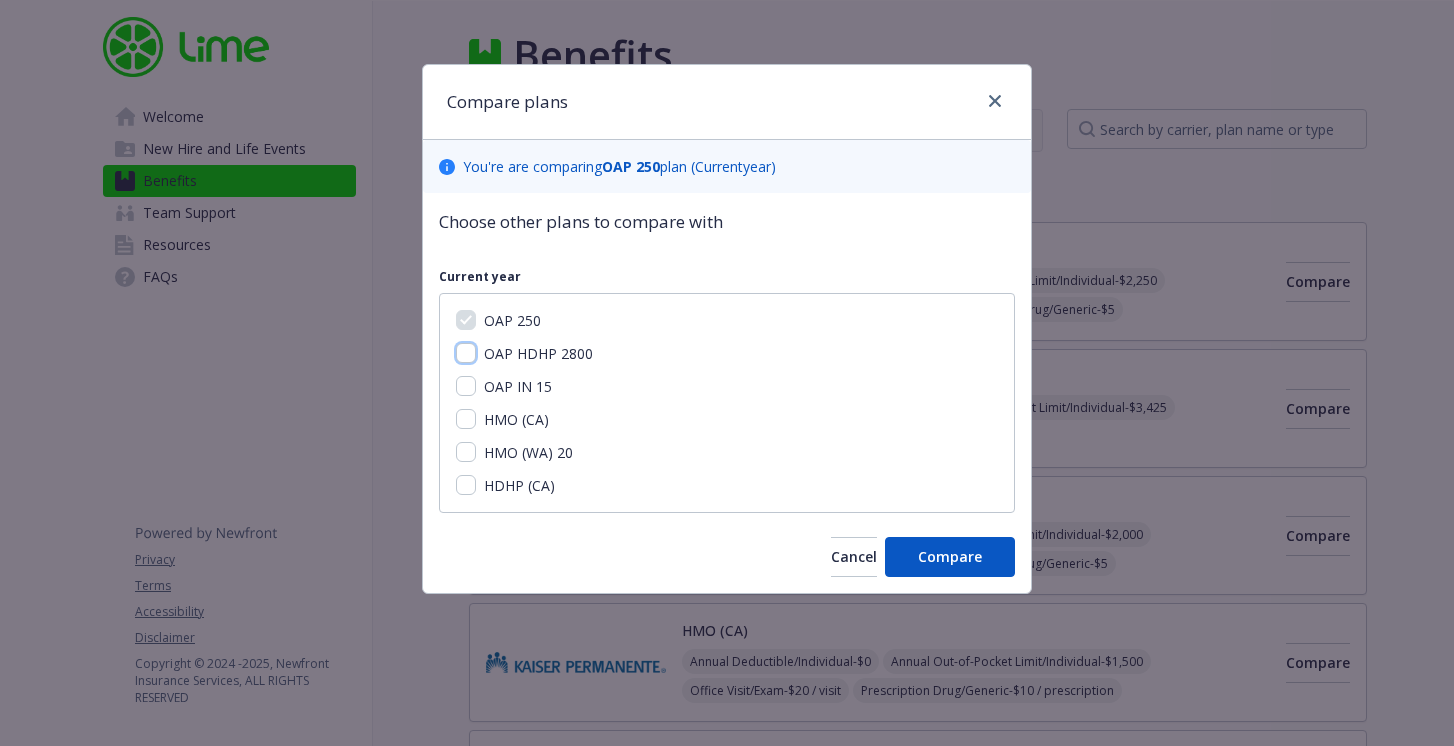 click on "OAP HDHP 2800" at bounding box center (466, 353) 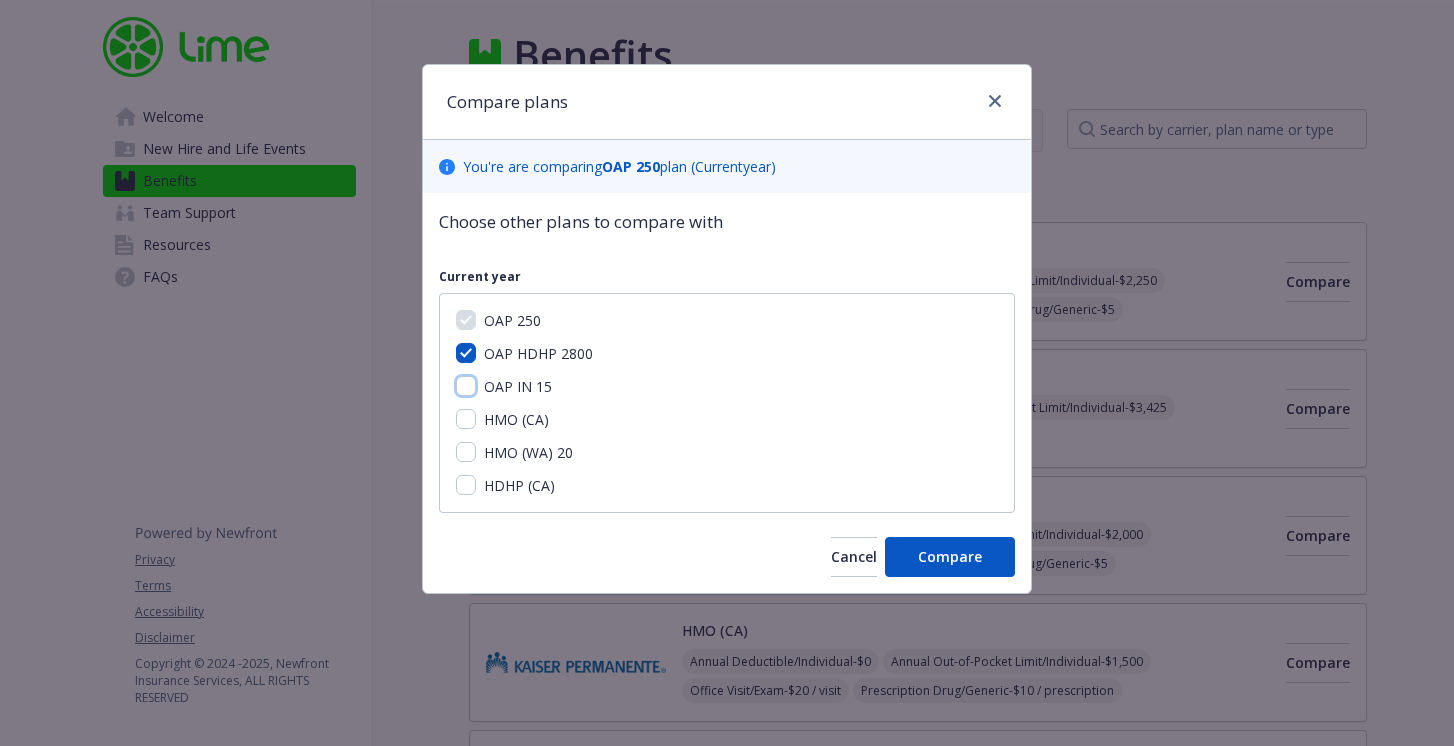 click on "OAP IN 15" at bounding box center [466, 386] 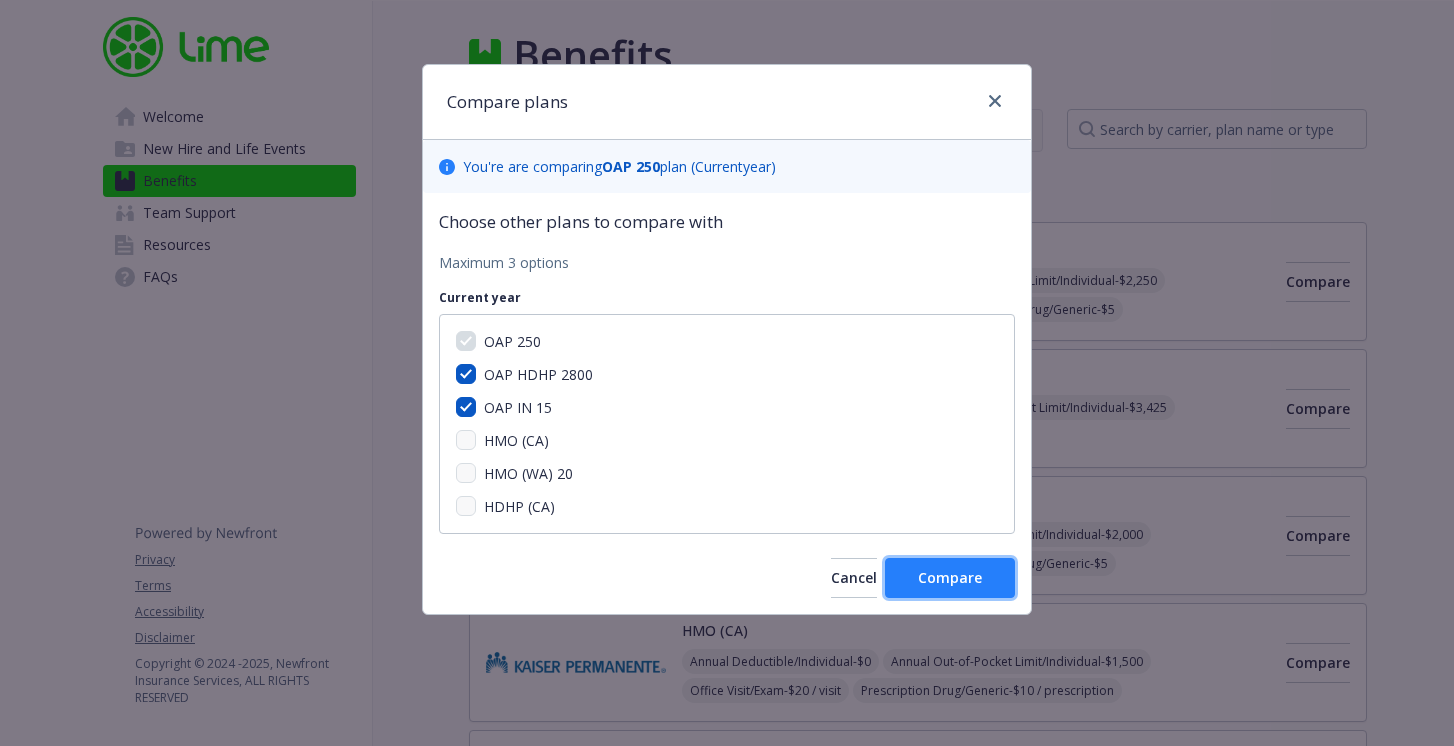 click on "Compare" at bounding box center (950, 577) 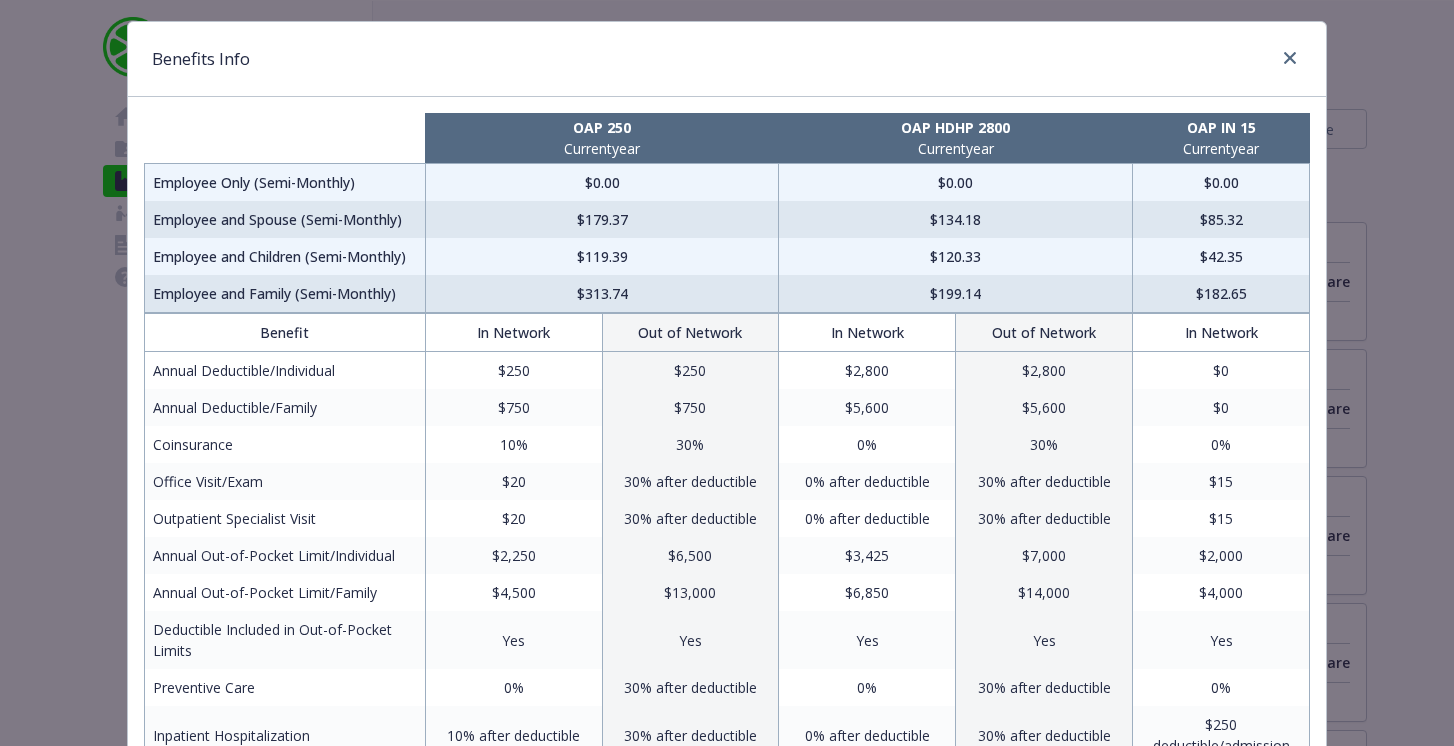 scroll, scrollTop: 0, scrollLeft: 0, axis: both 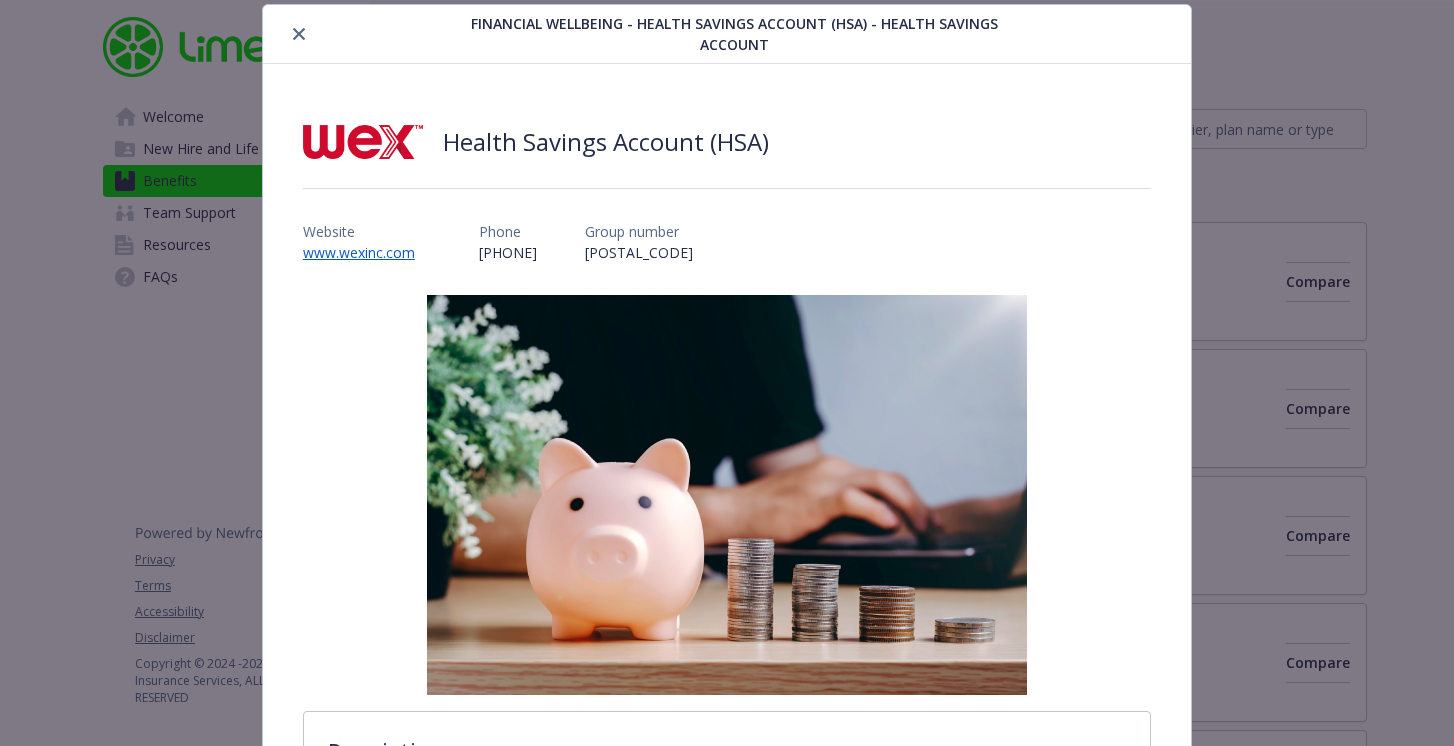 click at bounding box center (299, 34) 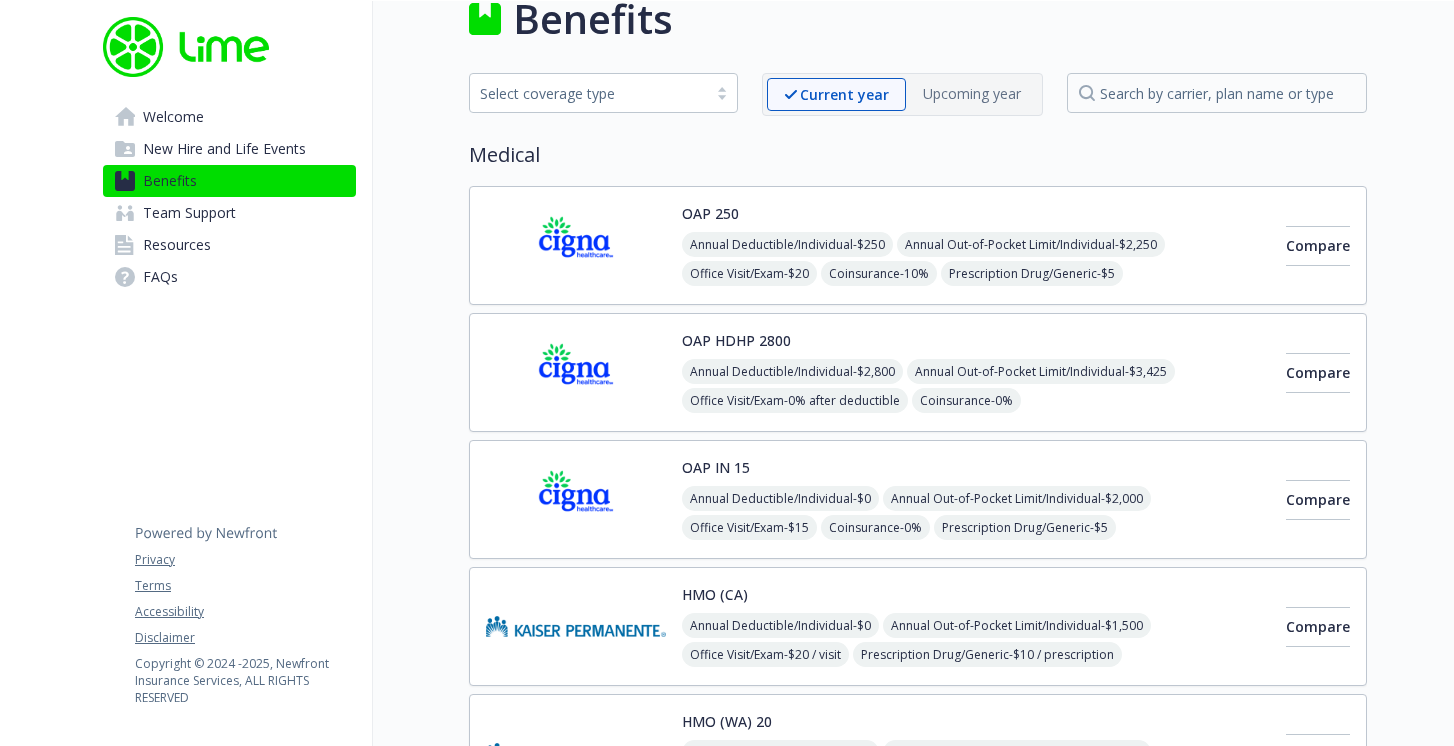 scroll, scrollTop: 0, scrollLeft: 0, axis: both 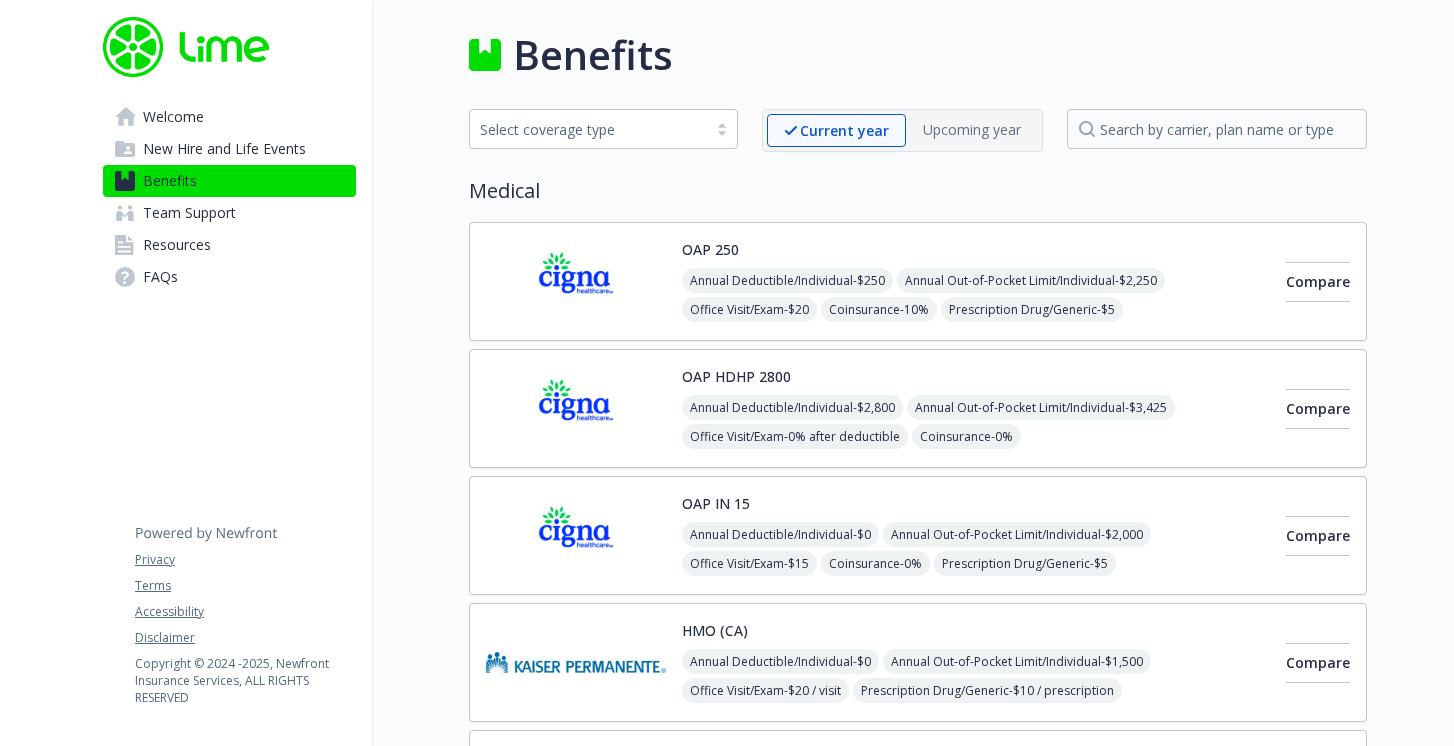 click at bounding box center [722, 129] 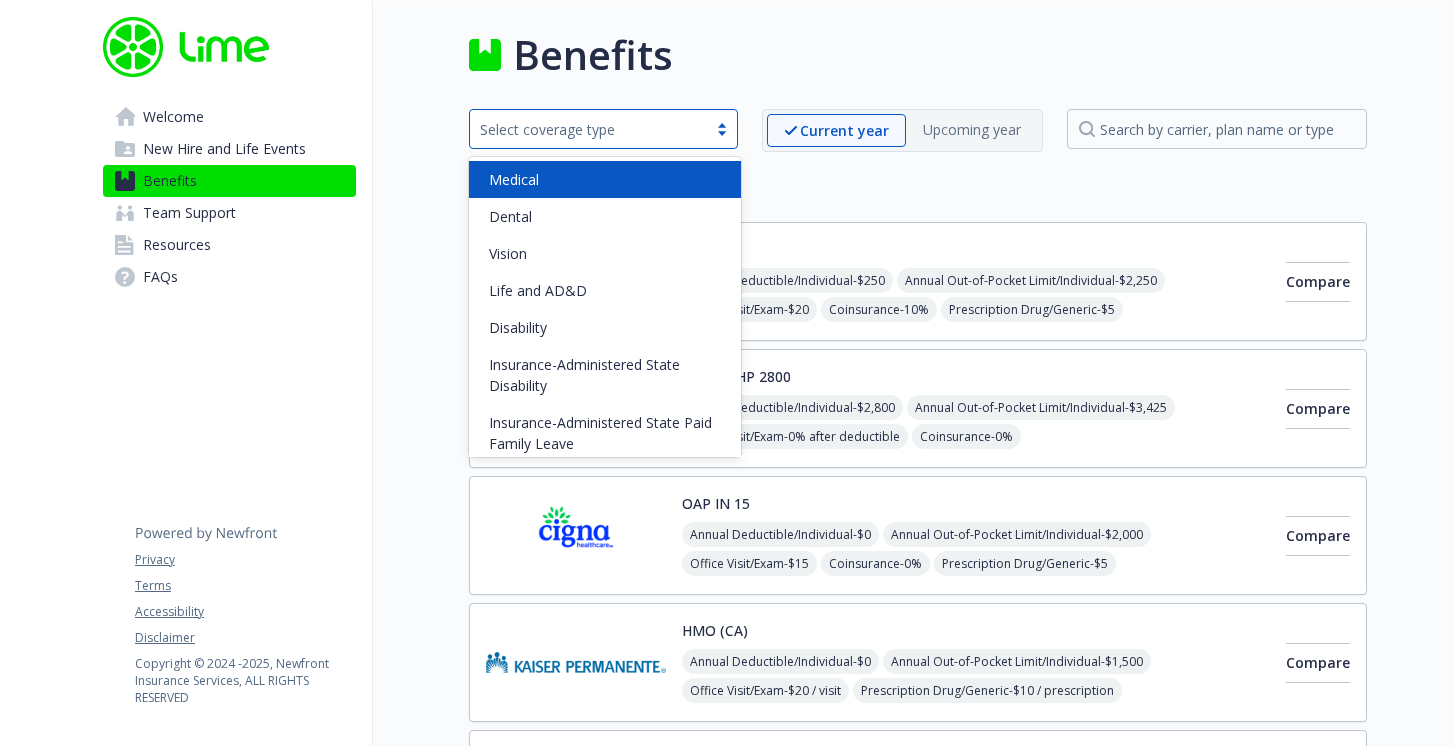 click on "Medical" at bounding box center [605, 179] 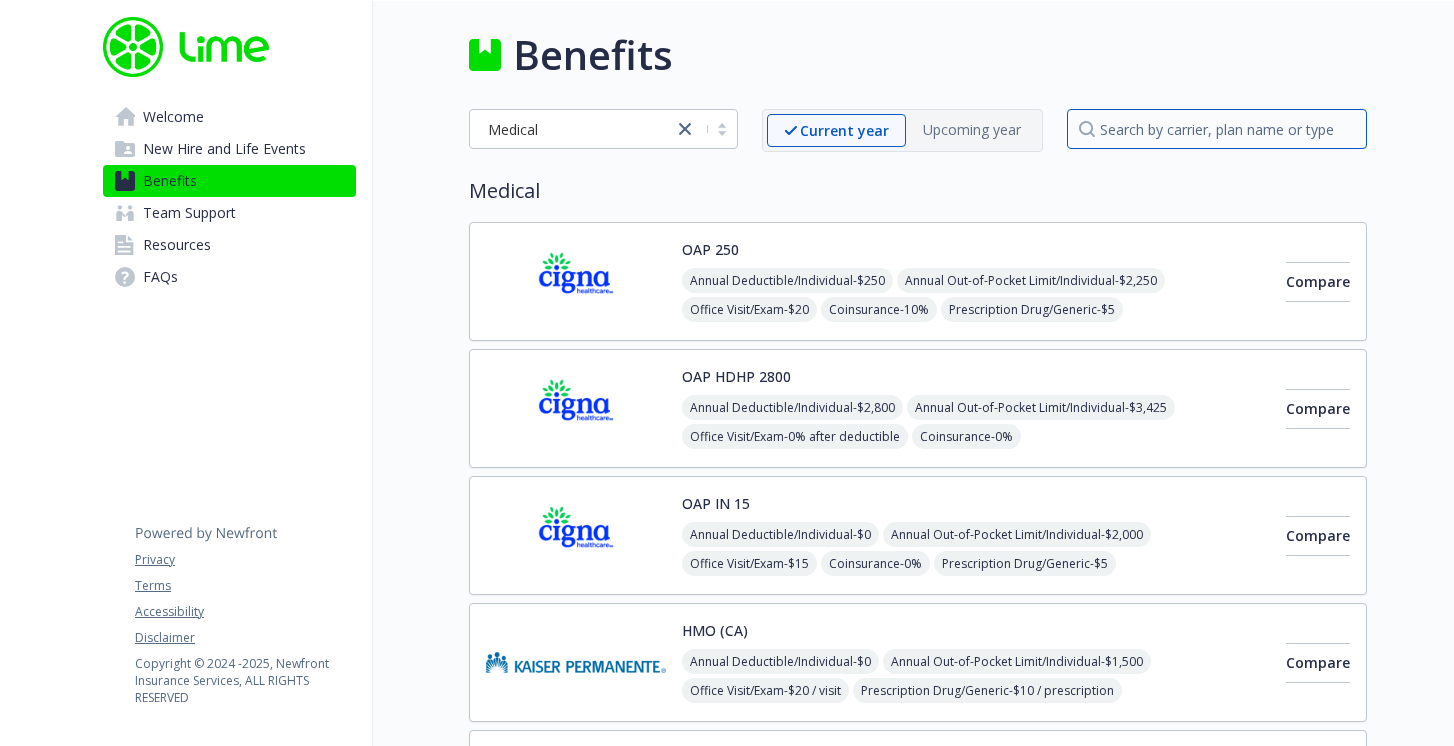 click at bounding box center [1217, 129] 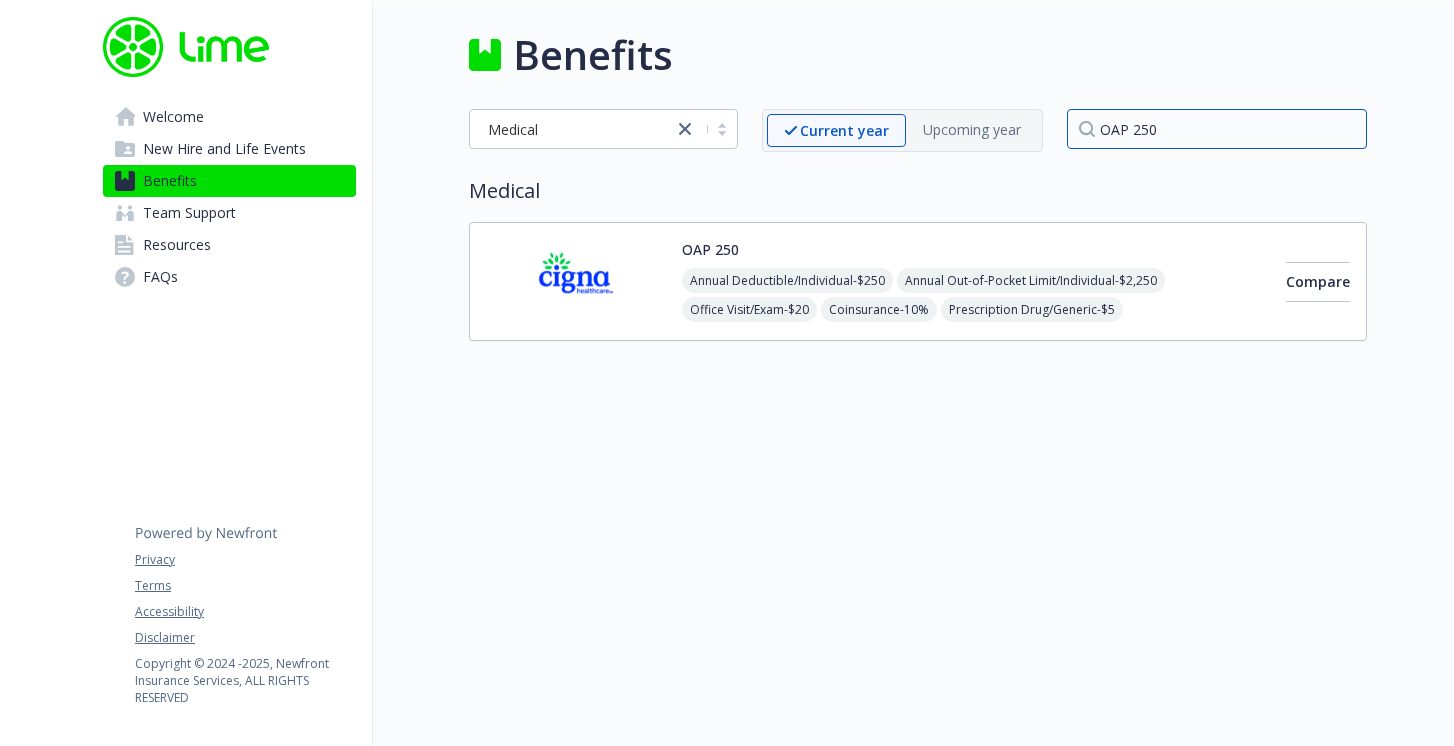 type on "OAP 250" 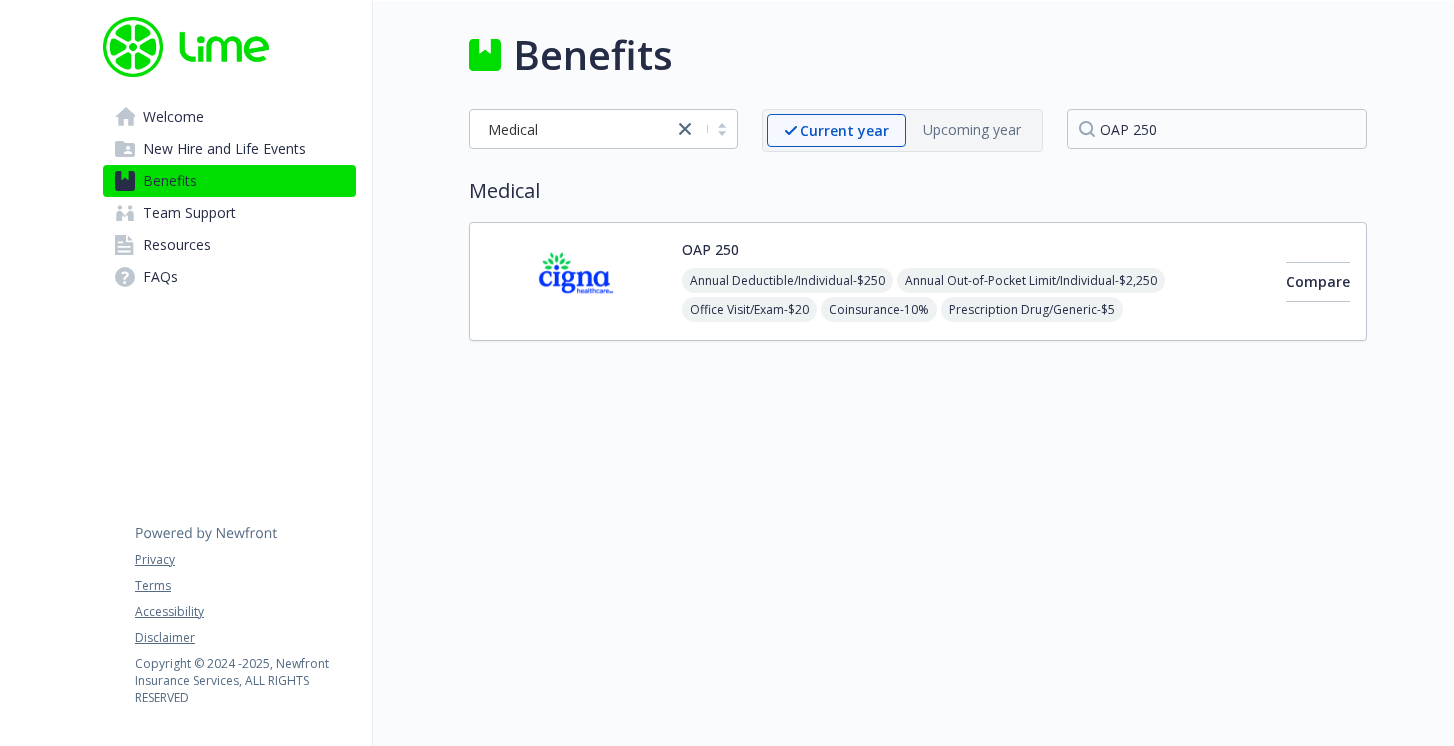 click on "OAP 250 Annual Deductible/Individual  -  $250 Annual Out-of-Pocket Limit/Individual  -  $2,250 Office Visit/Exam  -  $20 Coinsurance  -  10% Prescription Drug/Generic  -  $5 Prescription Drug/Brand Formulary  -  $25 Prescription Drug/Brand Non-Formulary  -  $40 Prescription Drug/Specialty  -  $45 Compare" at bounding box center (918, 281) 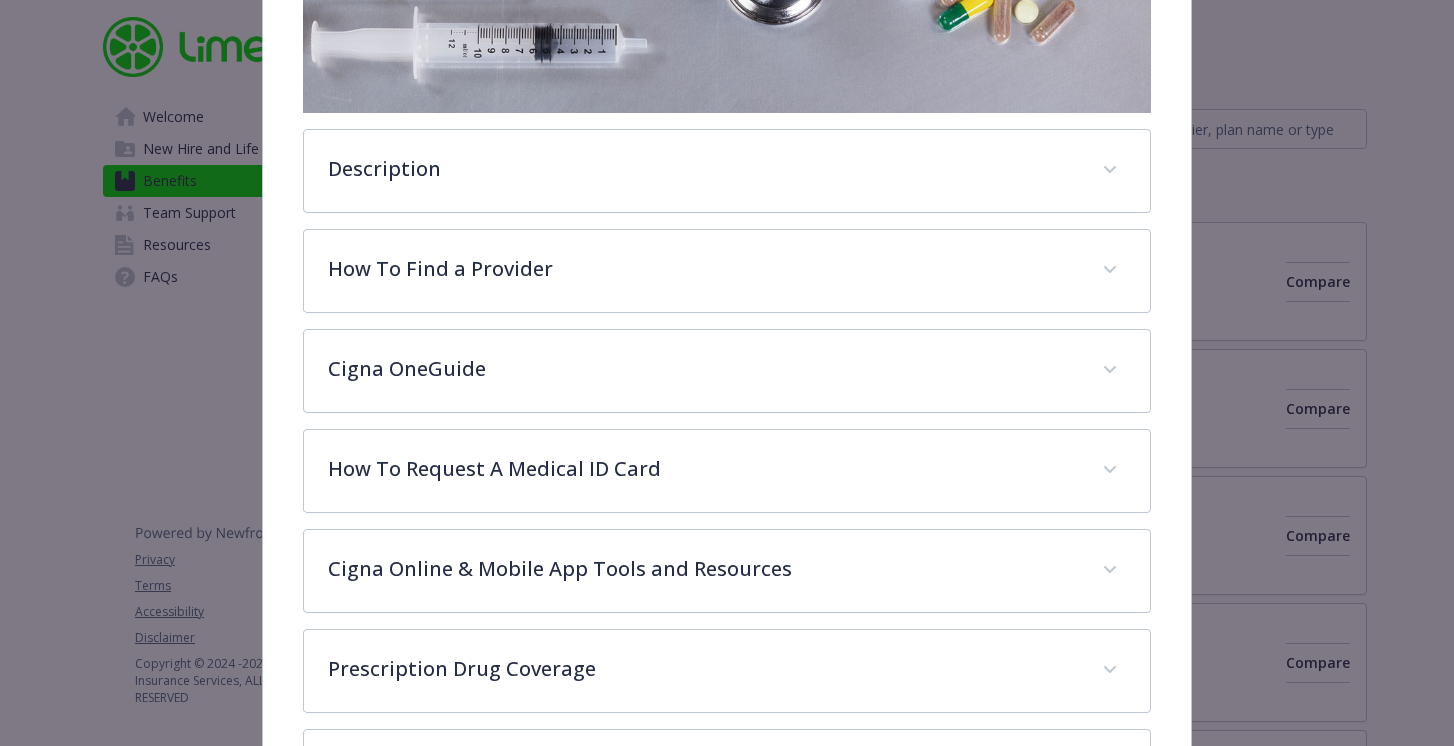 scroll, scrollTop: 488, scrollLeft: 0, axis: vertical 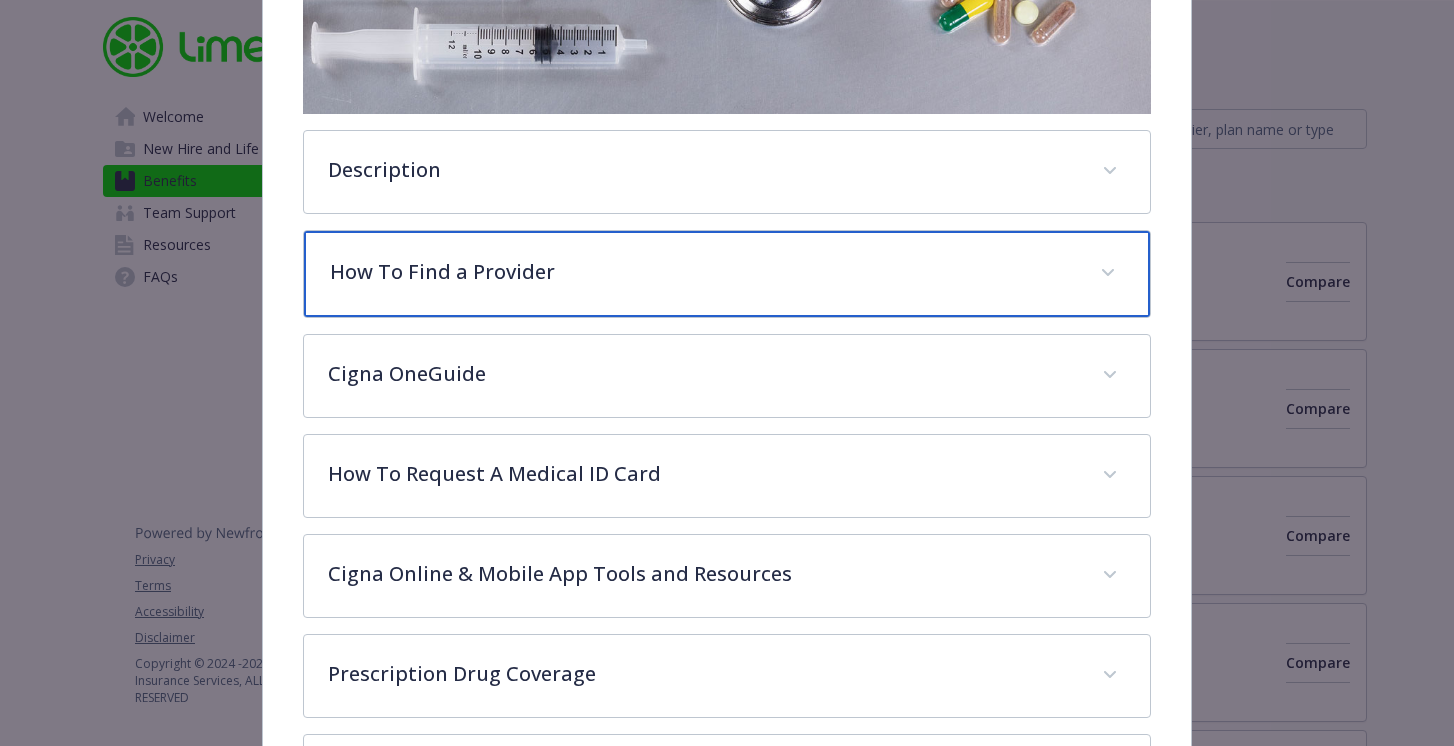 click on "How To Find a Provider" at bounding box center [703, 272] 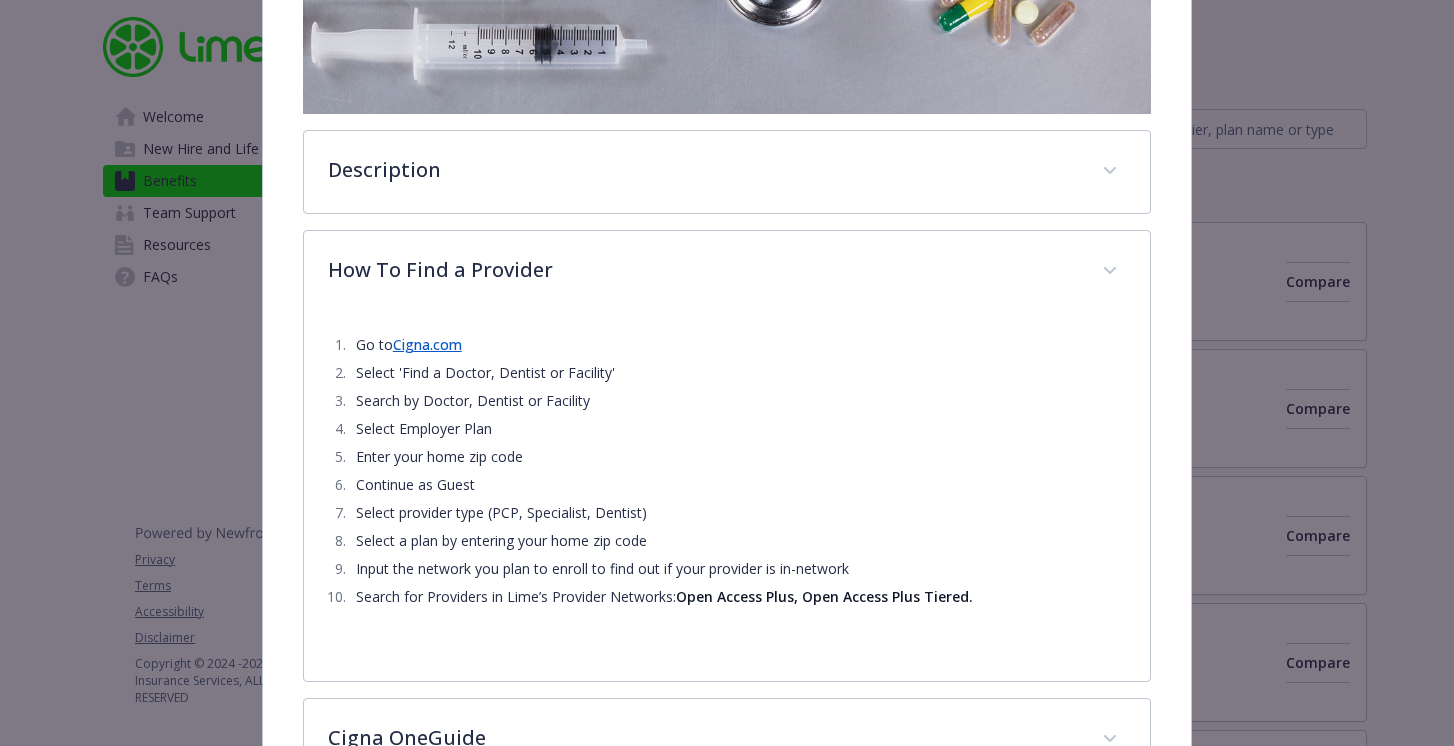 click on "Cigna.com" at bounding box center (427, 344) 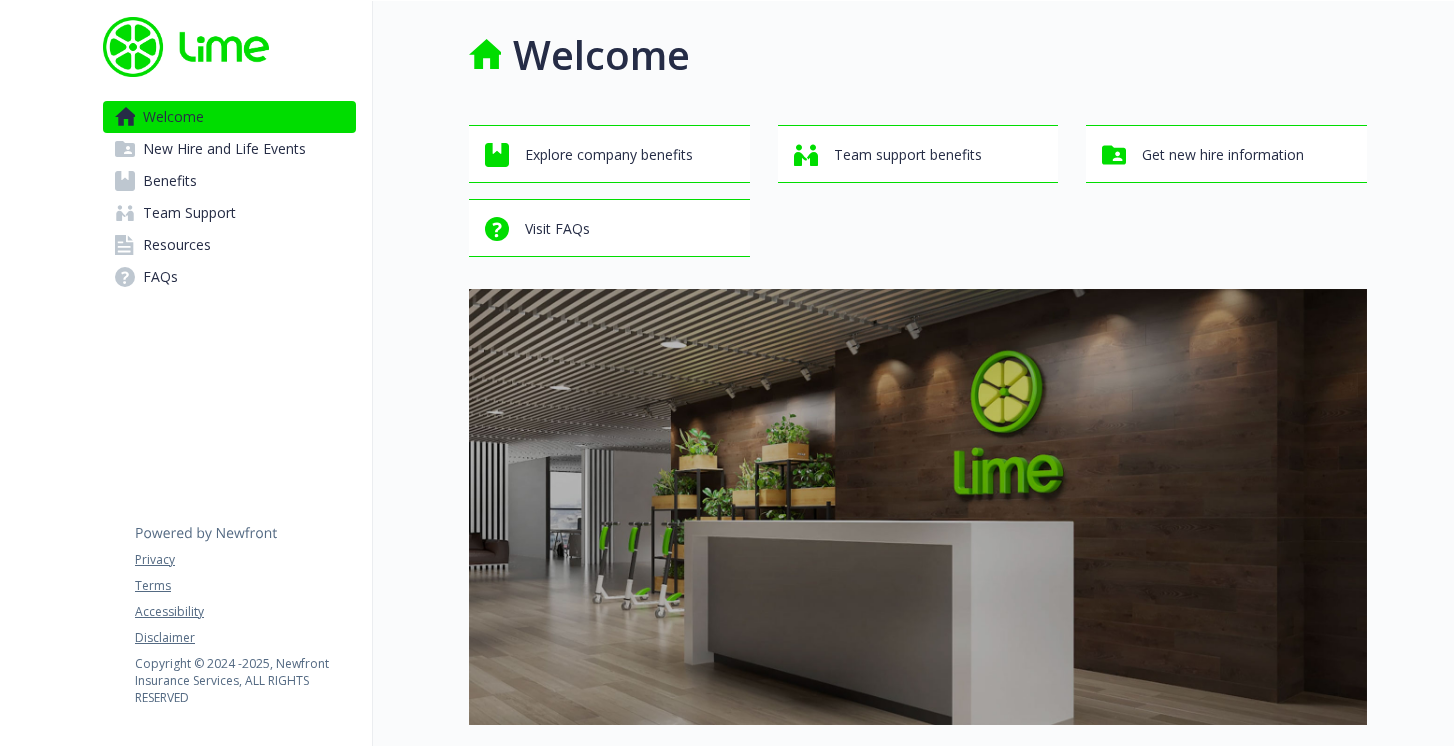 scroll, scrollTop: 0, scrollLeft: 0, axis: both 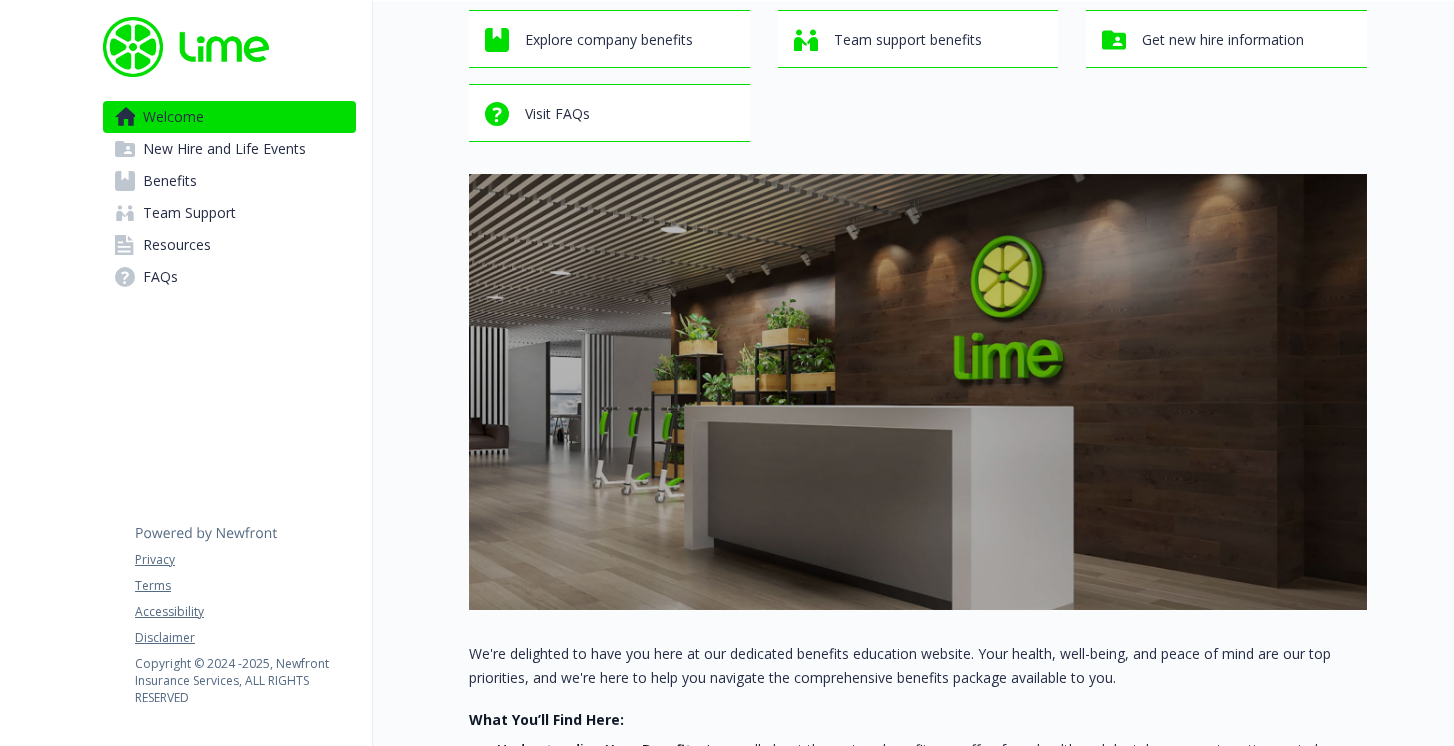 click on "Benefits" at bounding box center [170, 181] 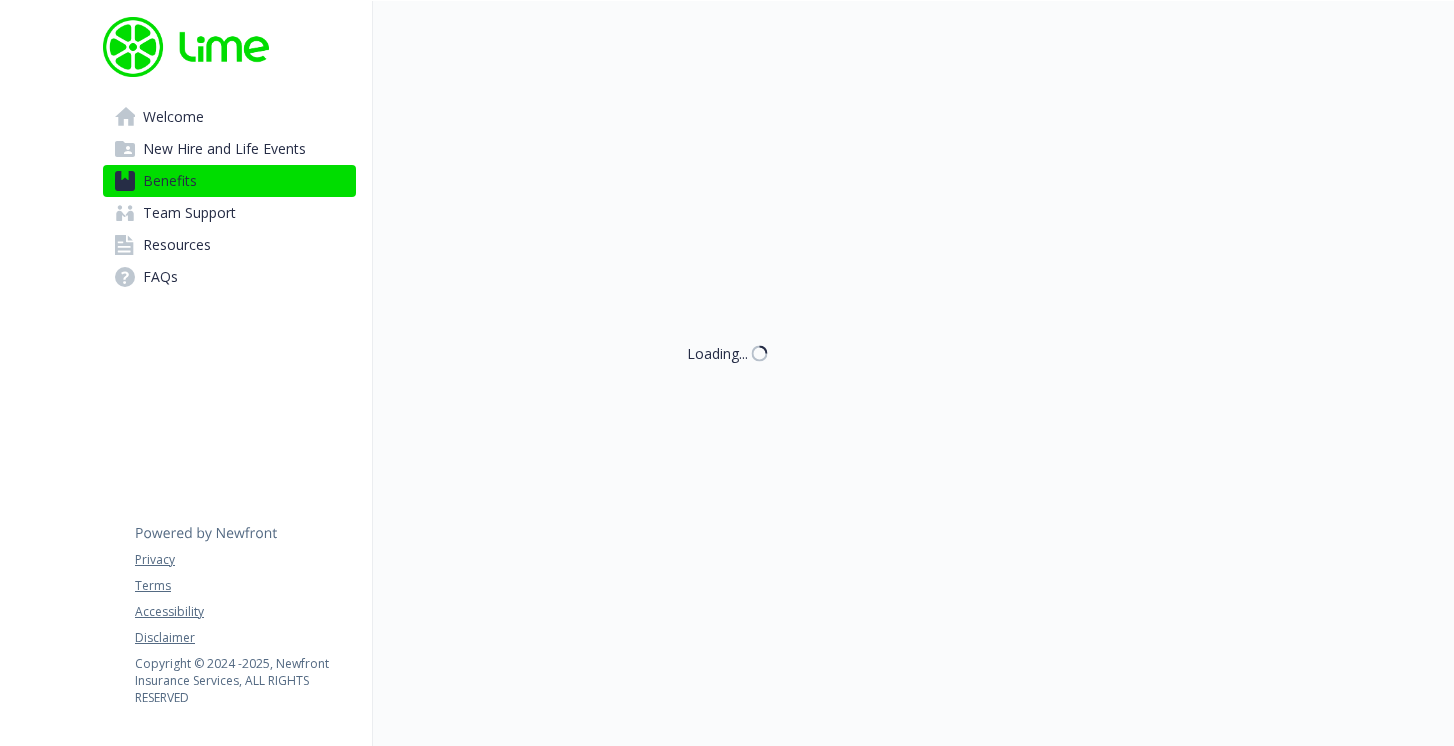 scroll, scrollTop: 115, scrollLeft: 0, axis: vertical 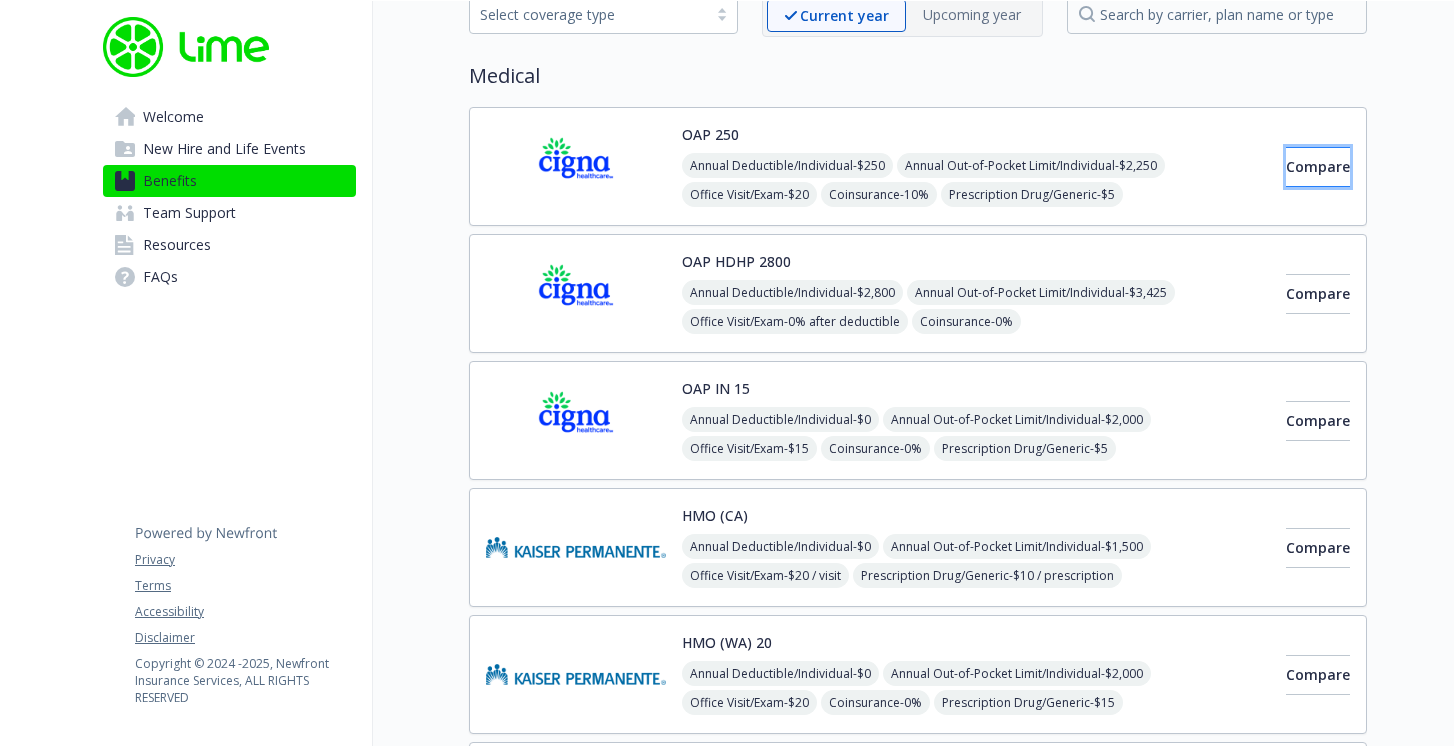 click on "Compare" at bounding box center [1318, 166] 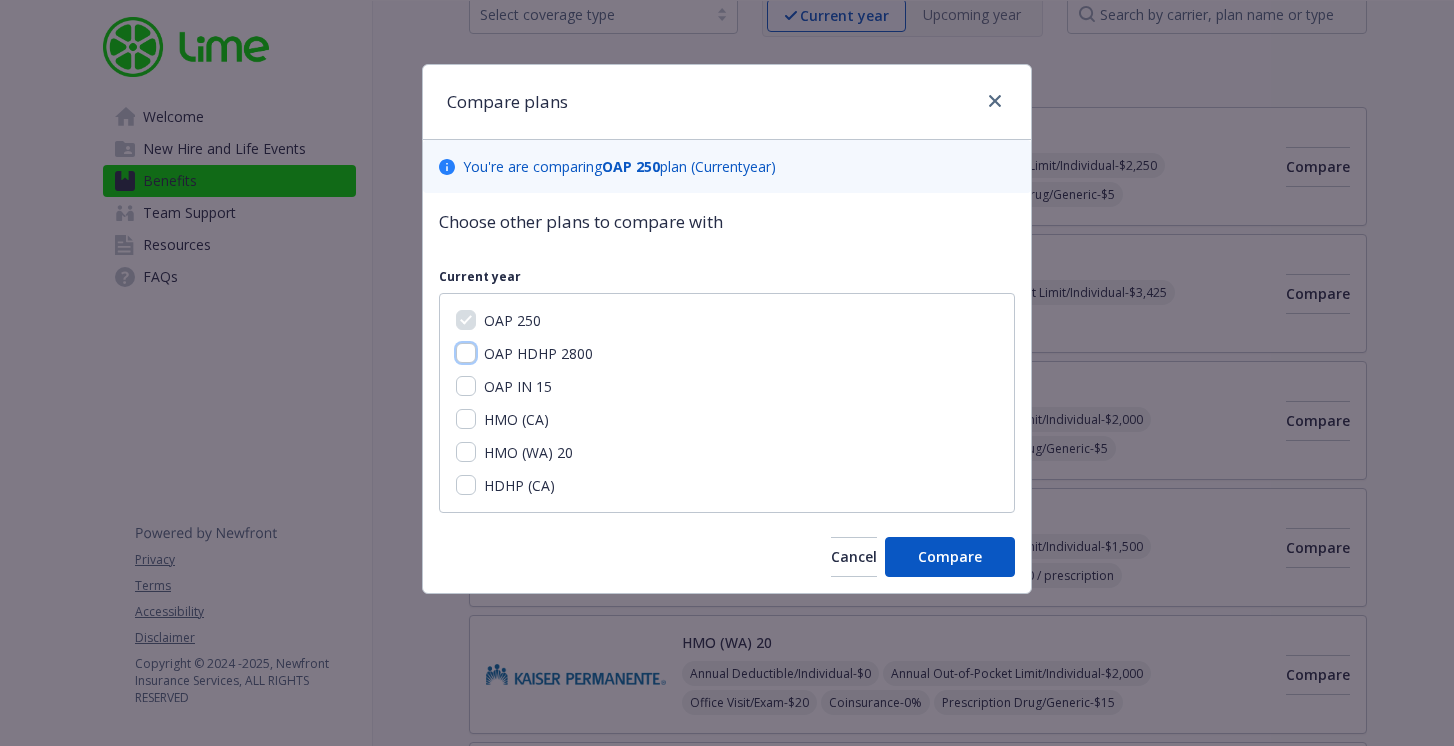 click on "OAP HDHP 2800" at bounding box center (466, 353) 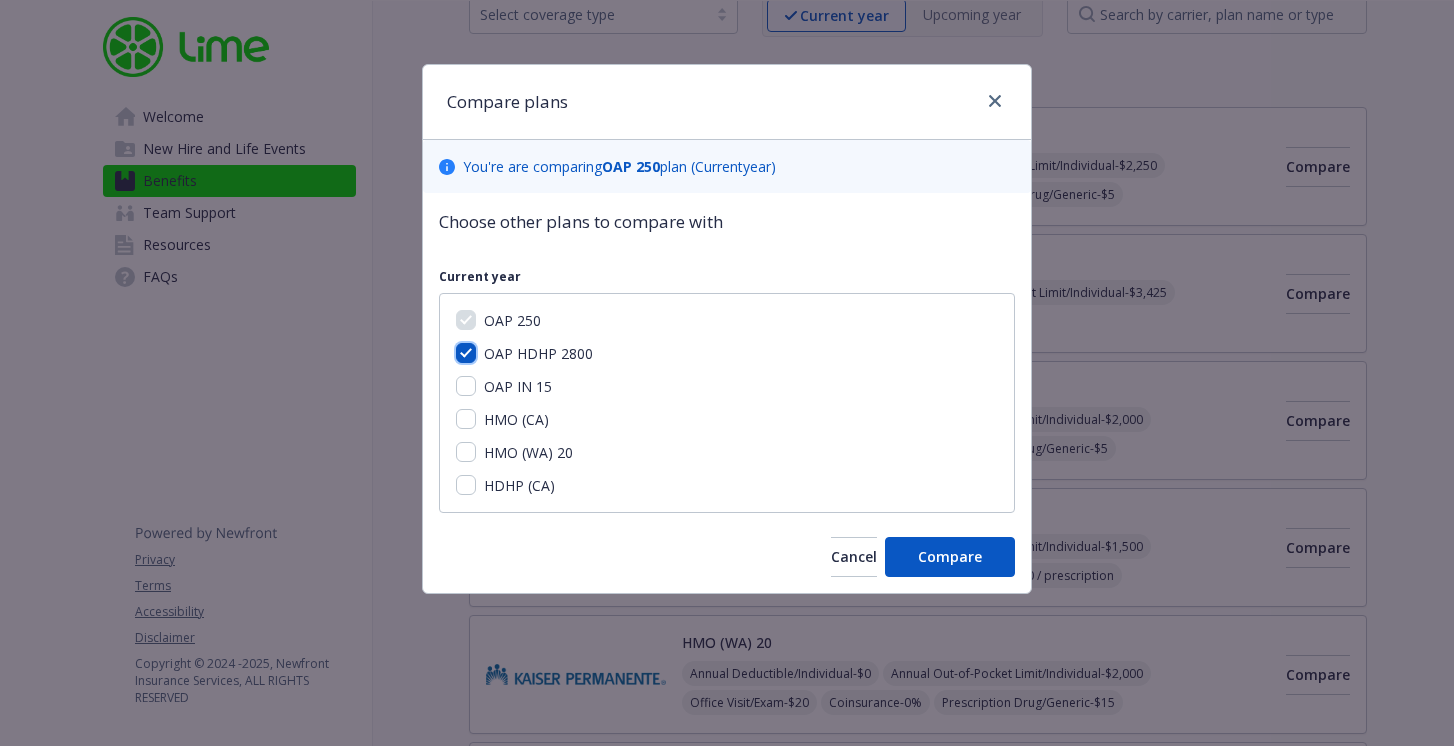 checkbox on "true" 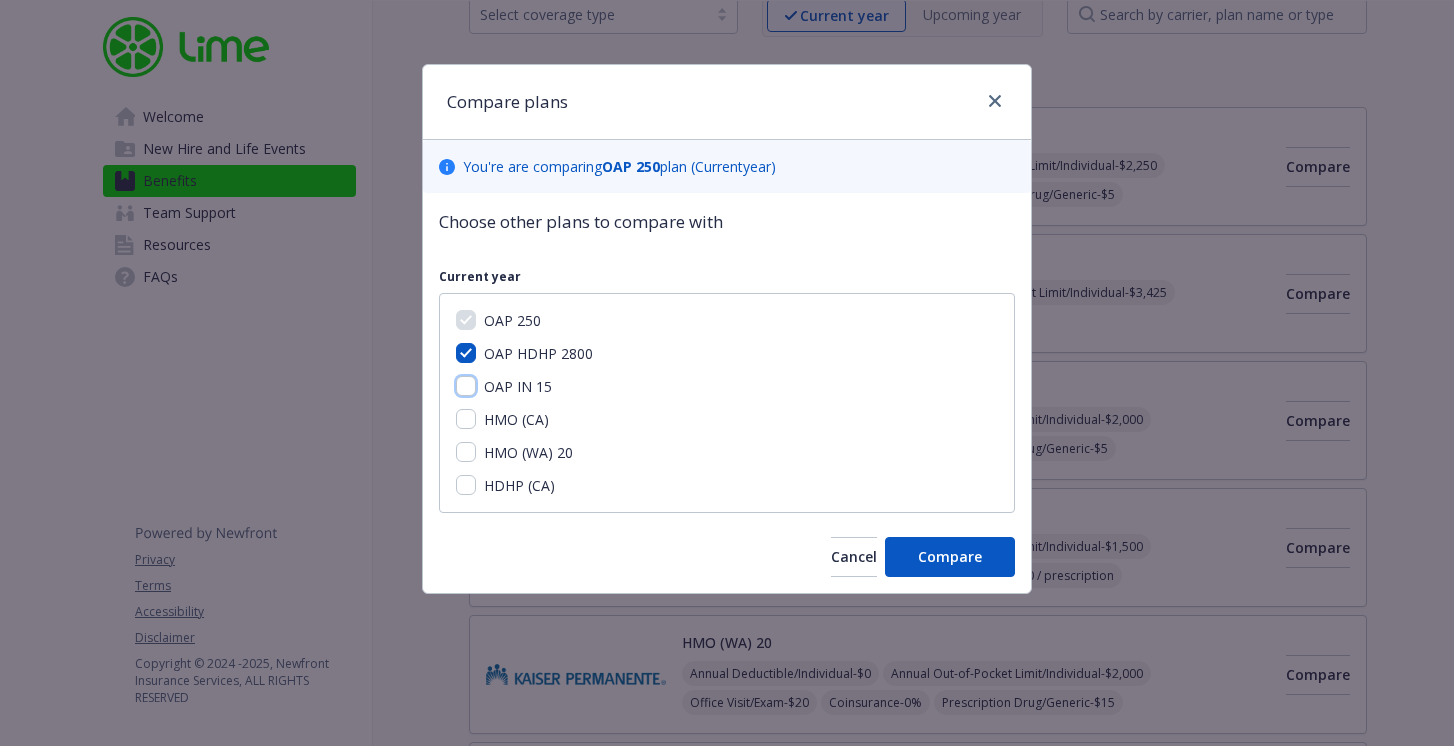 click on "OAP IN 15" at bounding box center [466, 386] 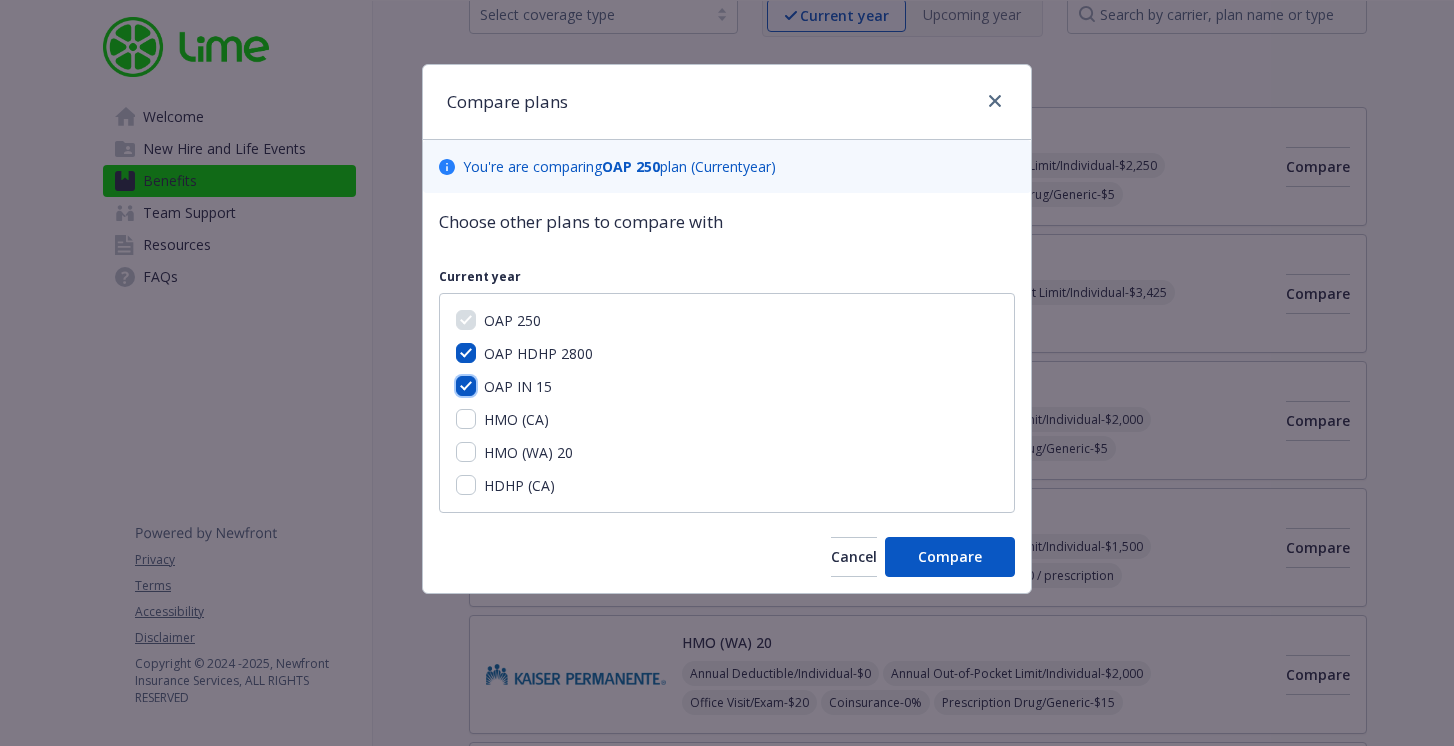 checkbox on "true" 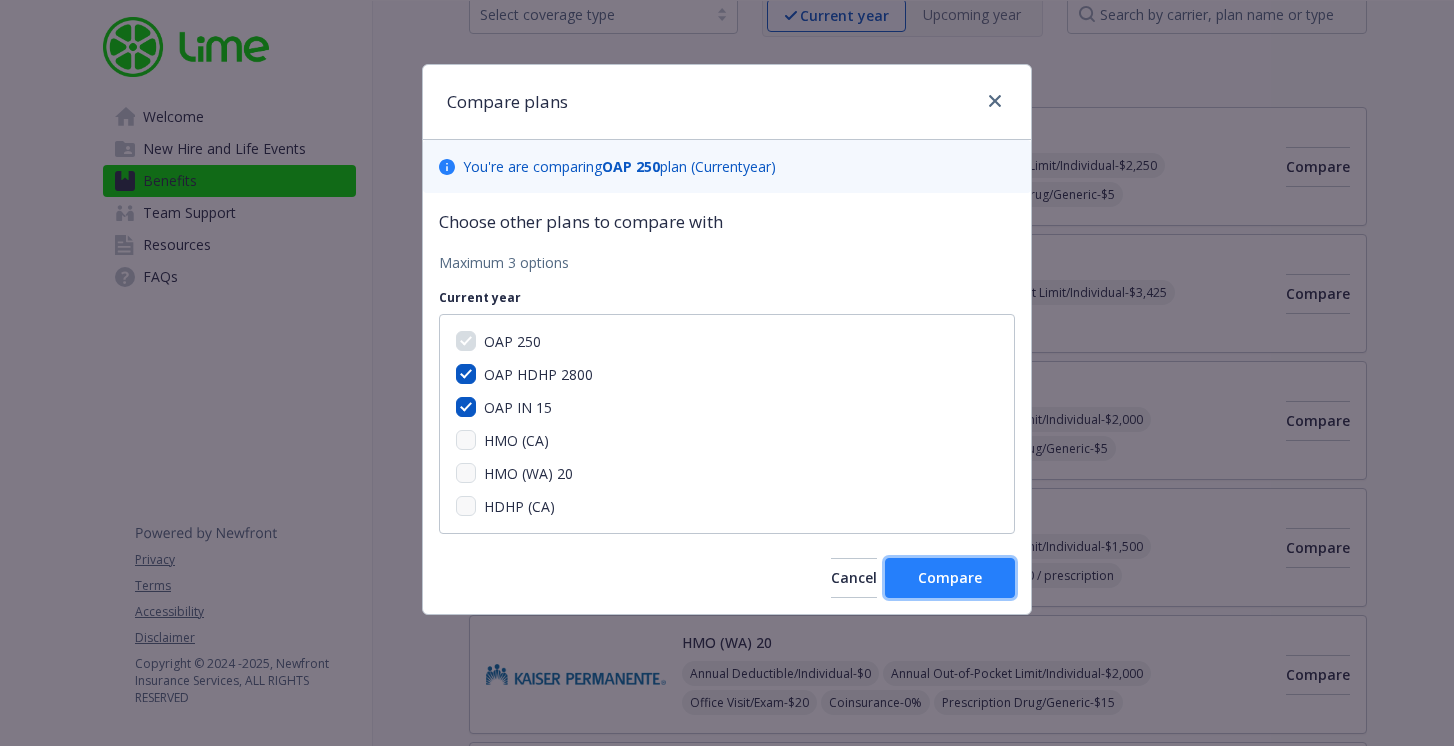 click on "Compare" at bounding box center (950, 577) 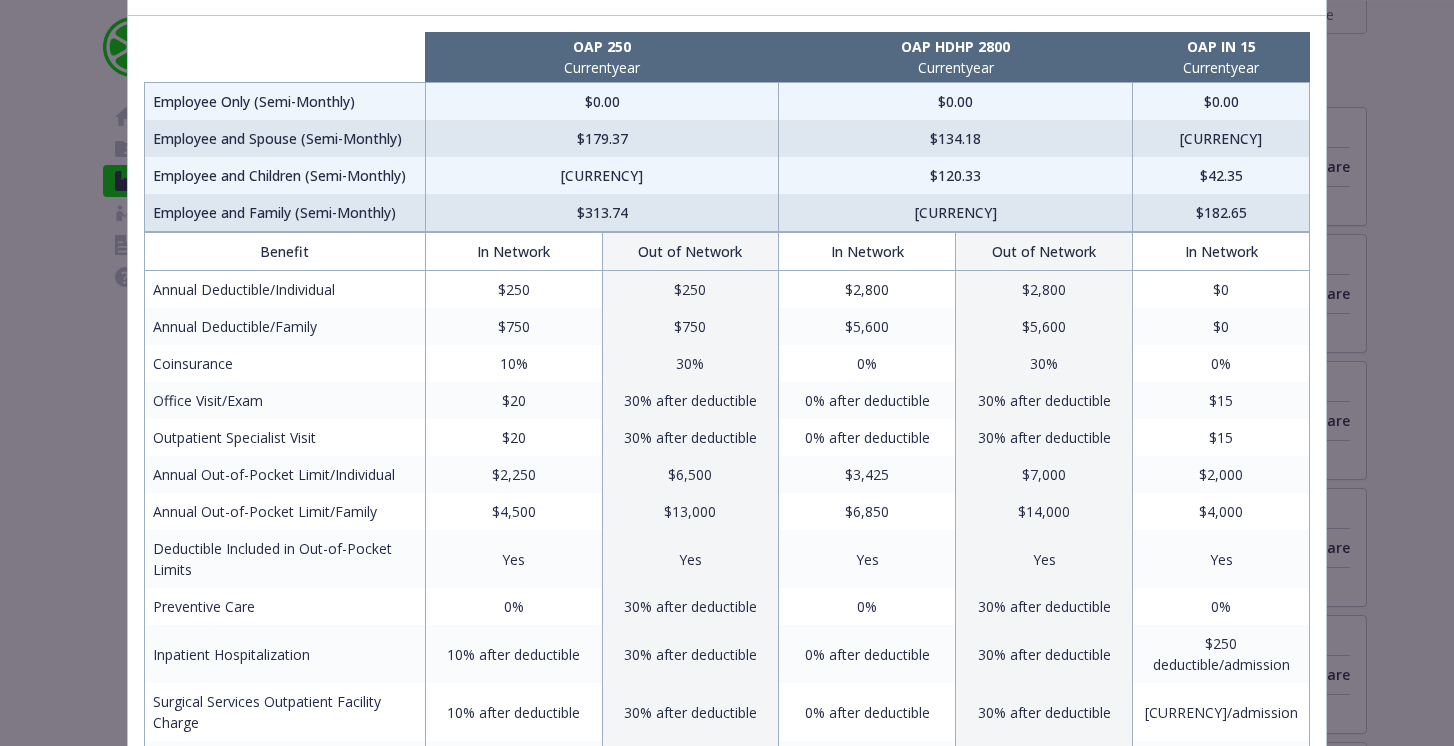 scroll, scrollTop: 125, scrollLeft: 0, axis: vertical 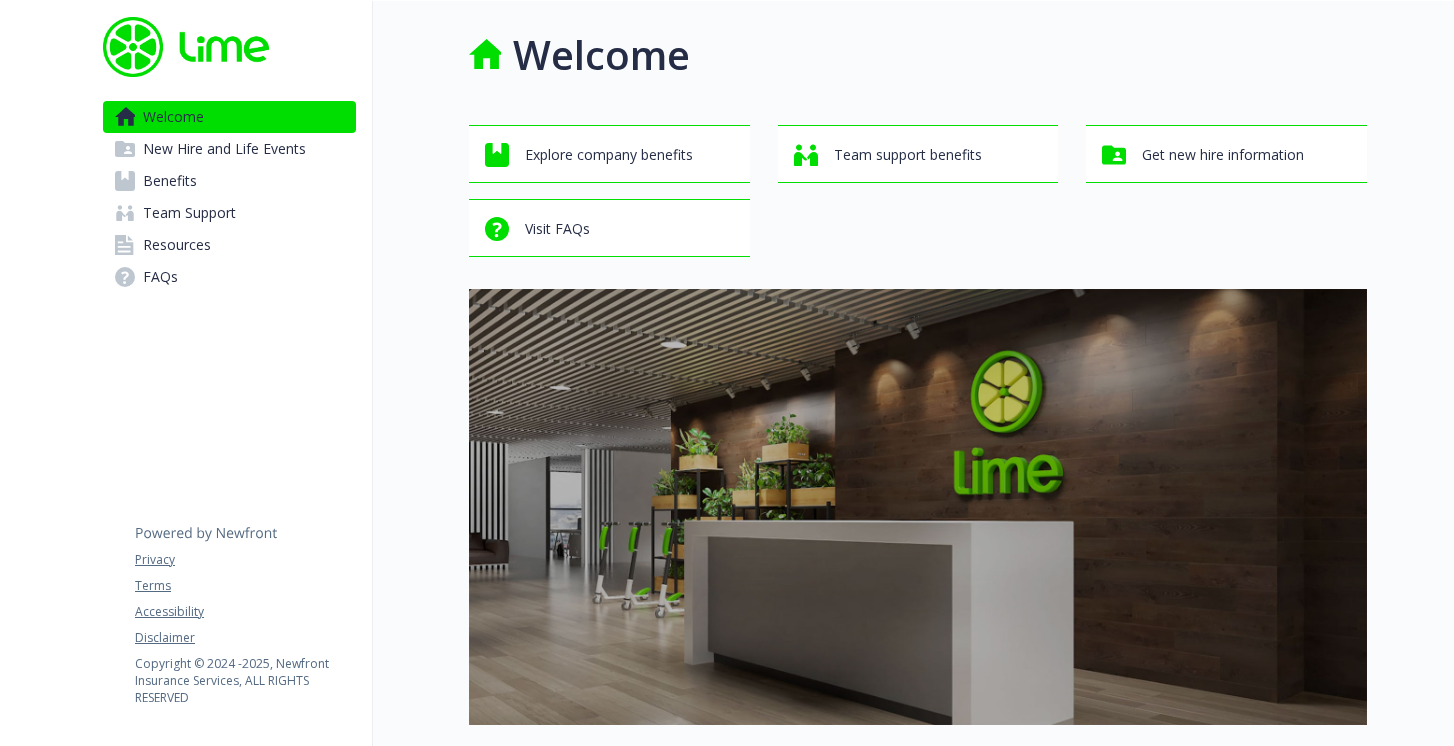 click on "Benefits" at bounding box center [170, 181] 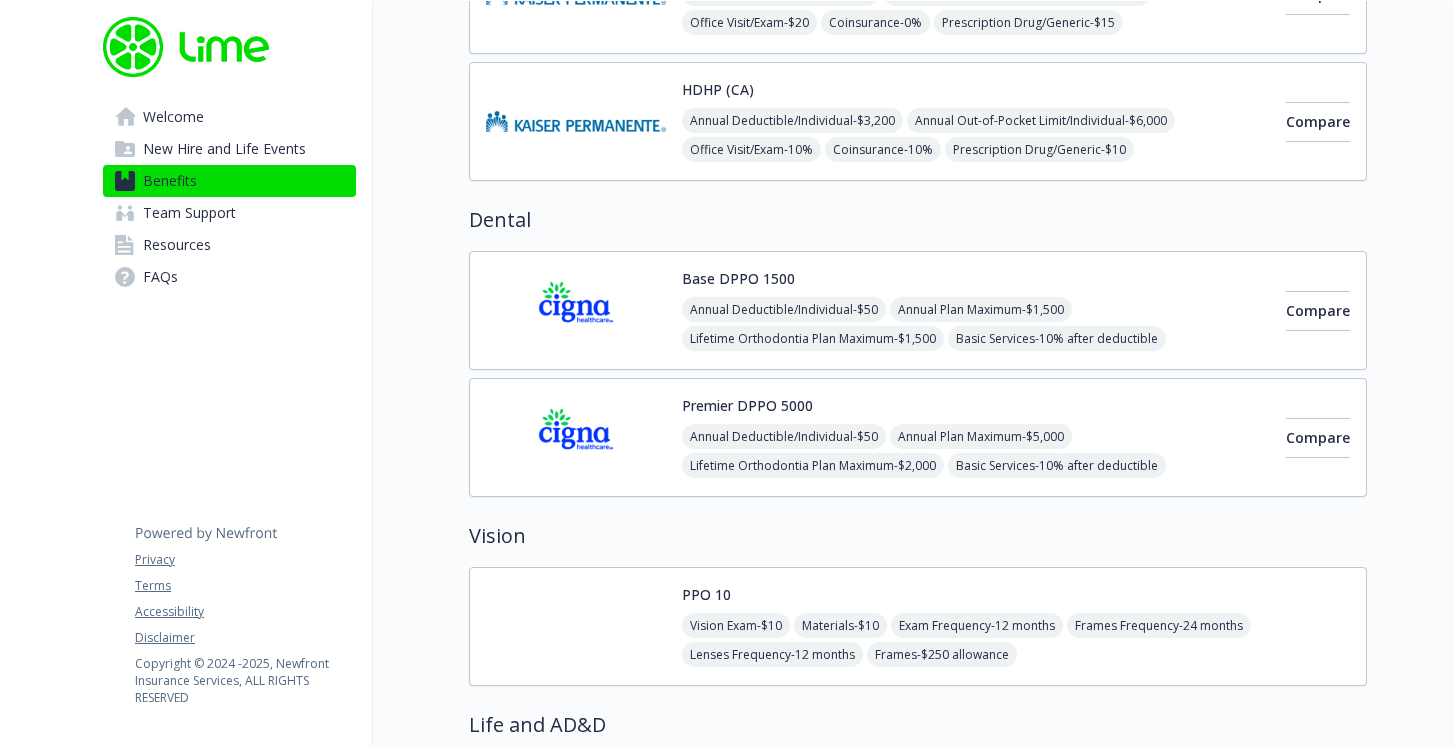 scroll, scrollTop: 806, scrollLeft: 0, axis: vertical 